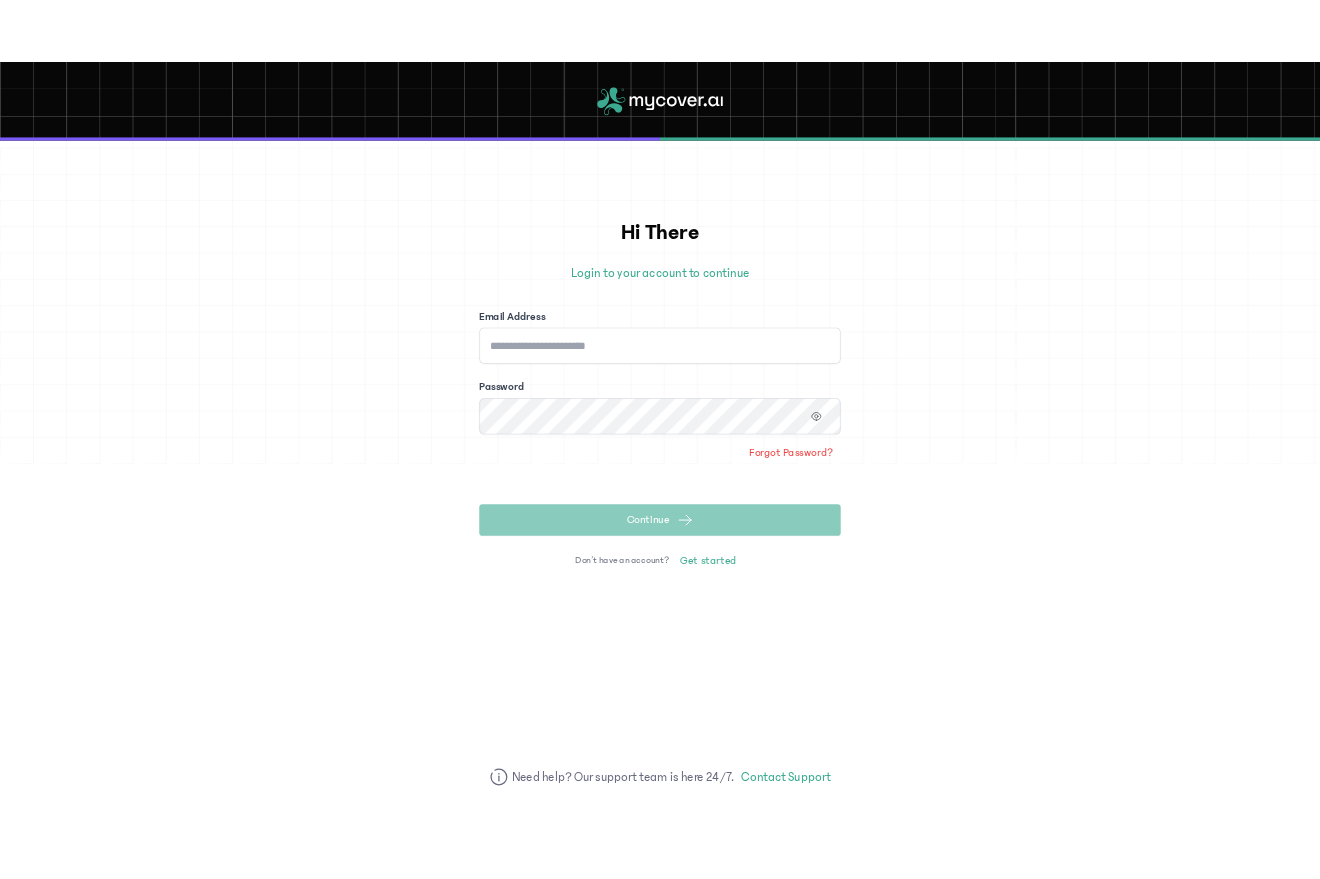 scroll, scrollTop: 0, scrollLeft: 0, axis: both 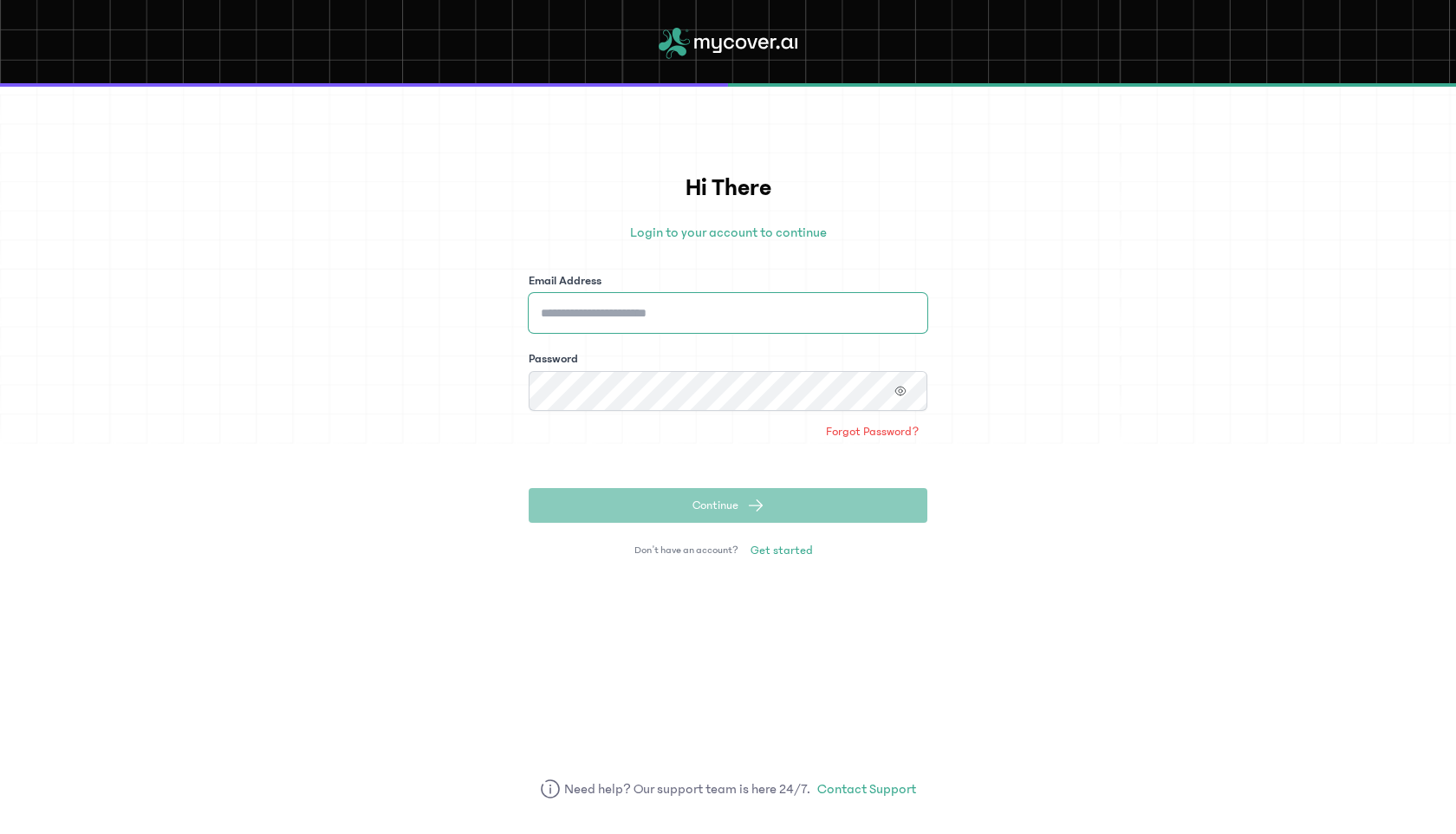 type on "**********" 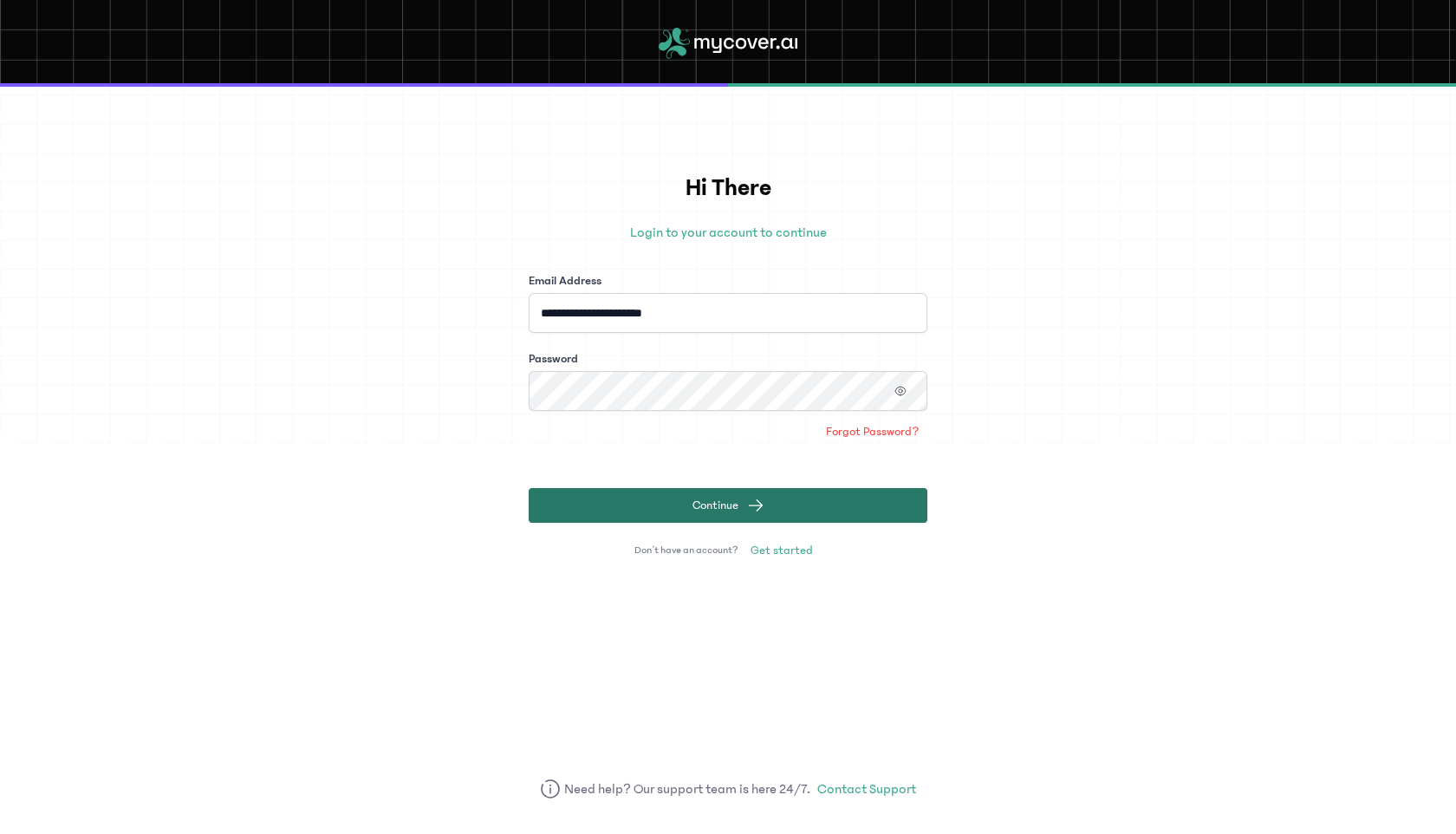 click on "Continue" 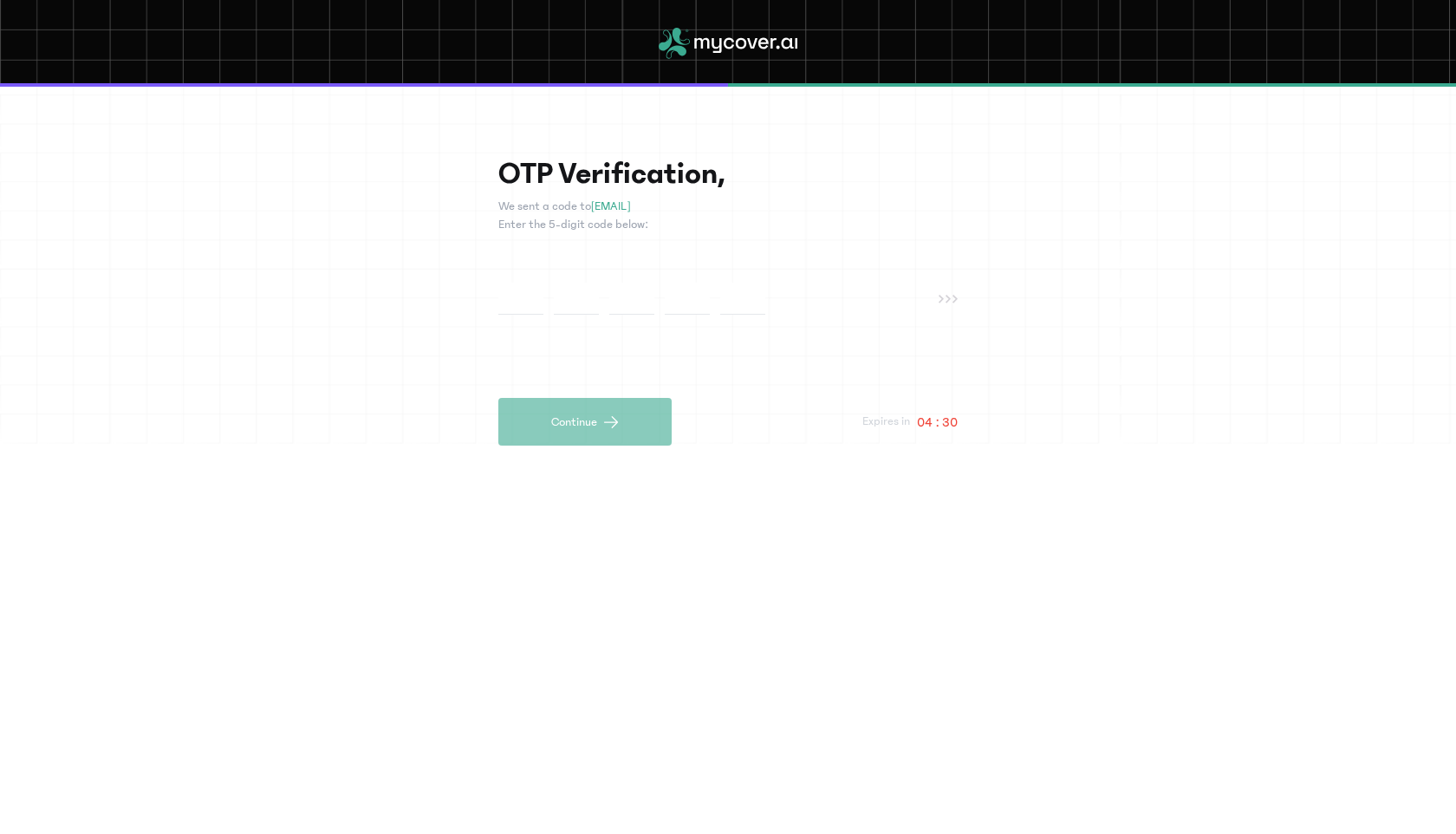 paste on "*" 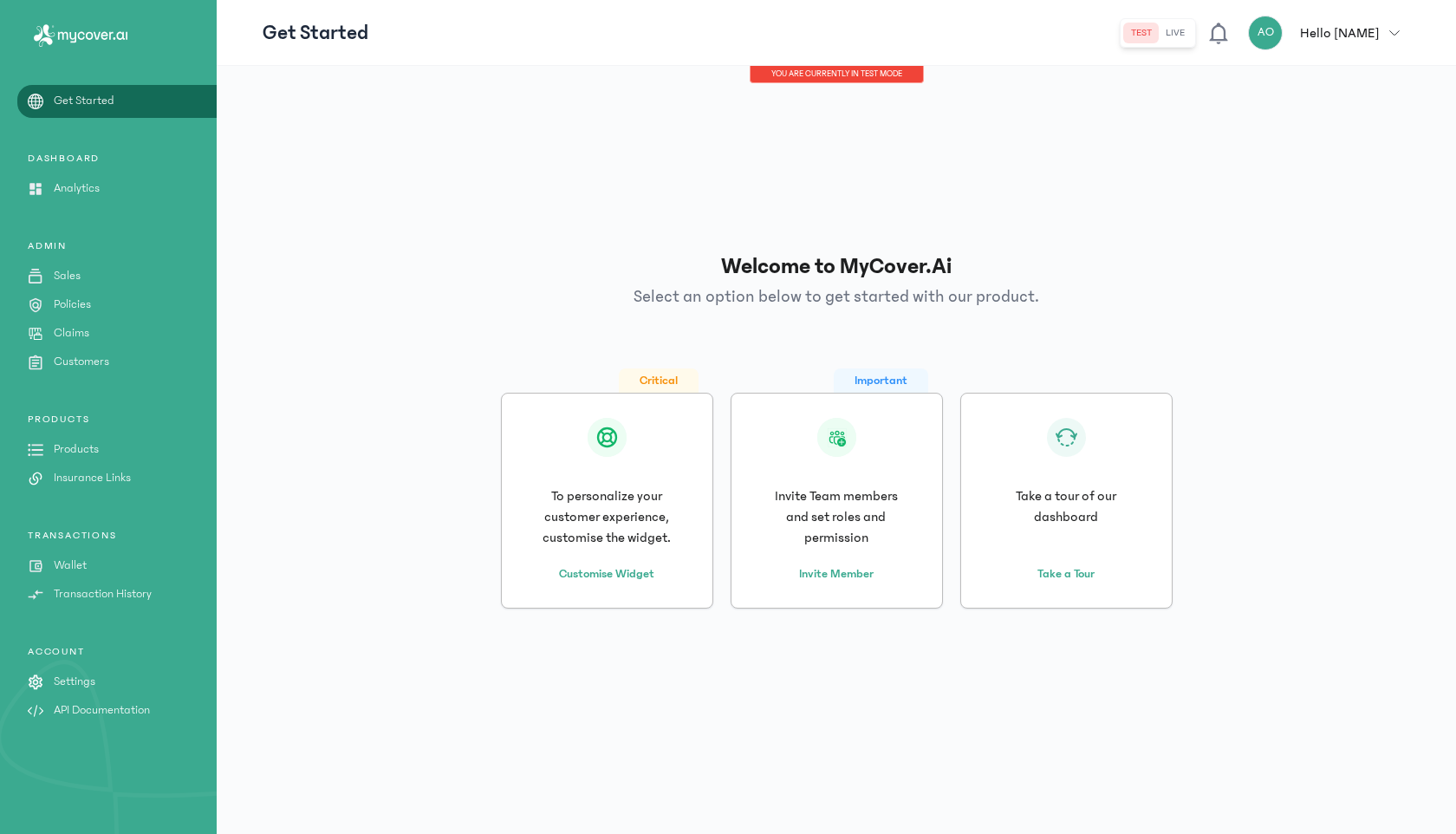 click 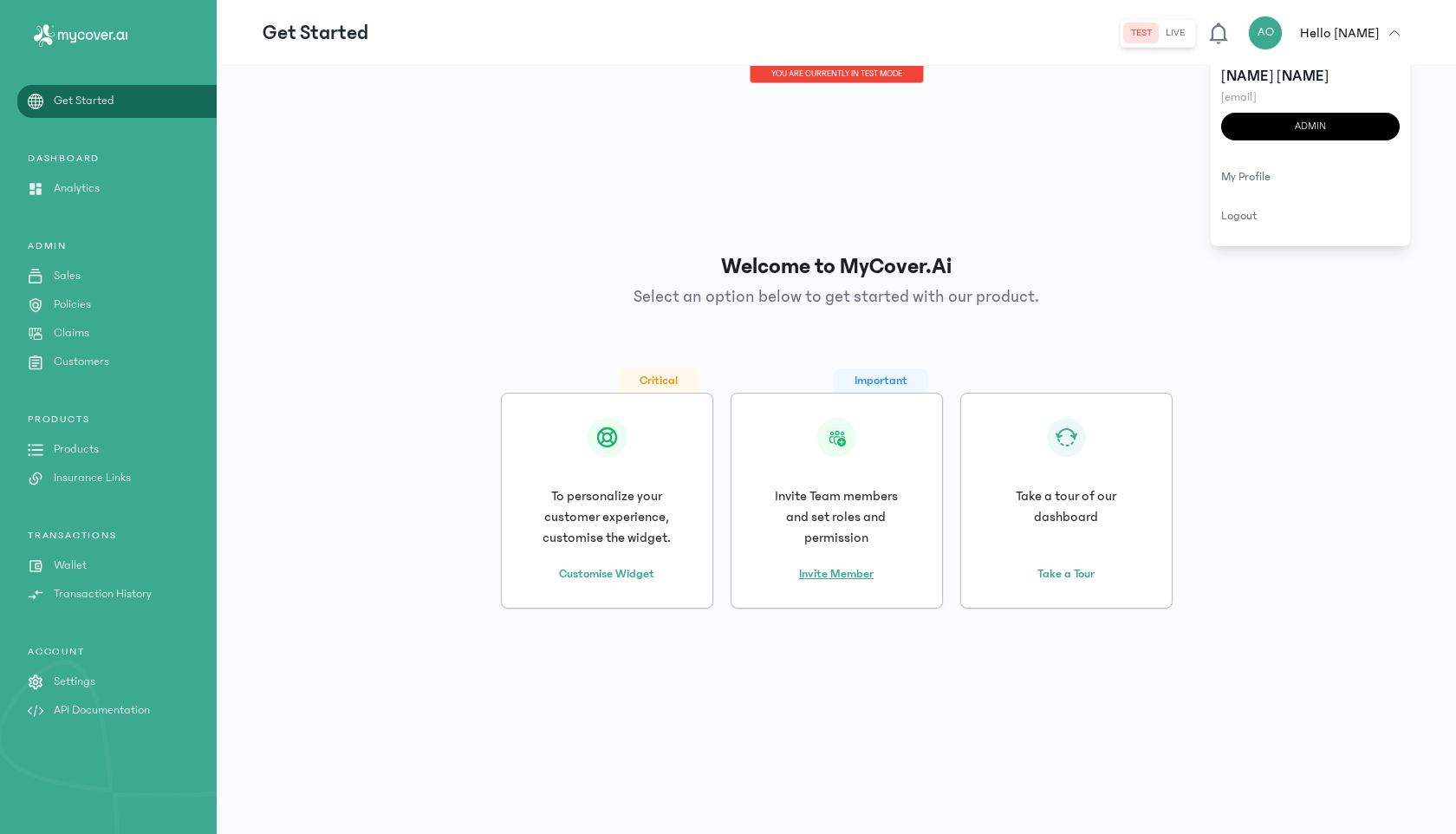 click on "Invite Member" at bounding box center [836, 574] 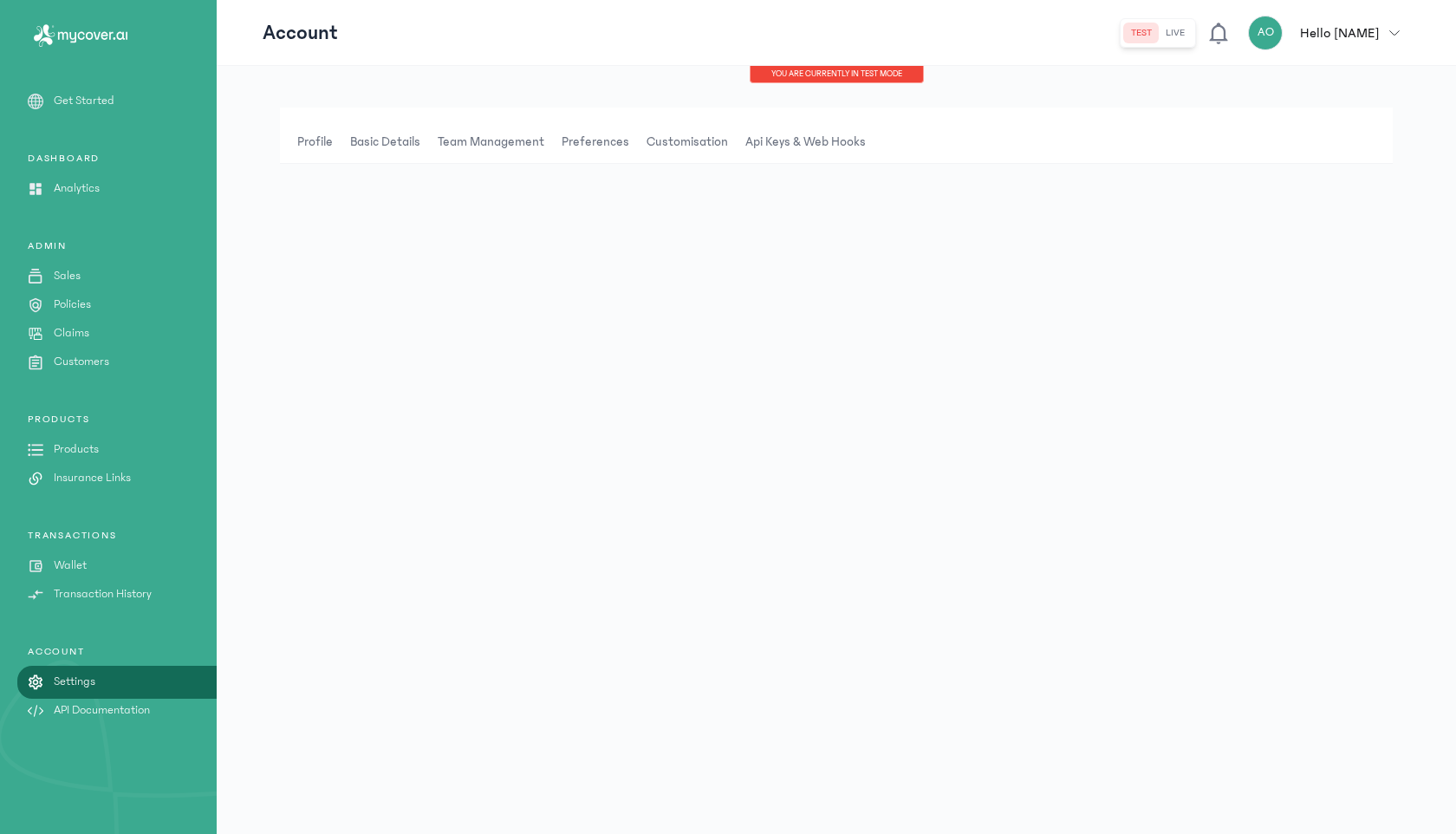 click on "Hello [NAME]" at bounding box center [1339, 33] 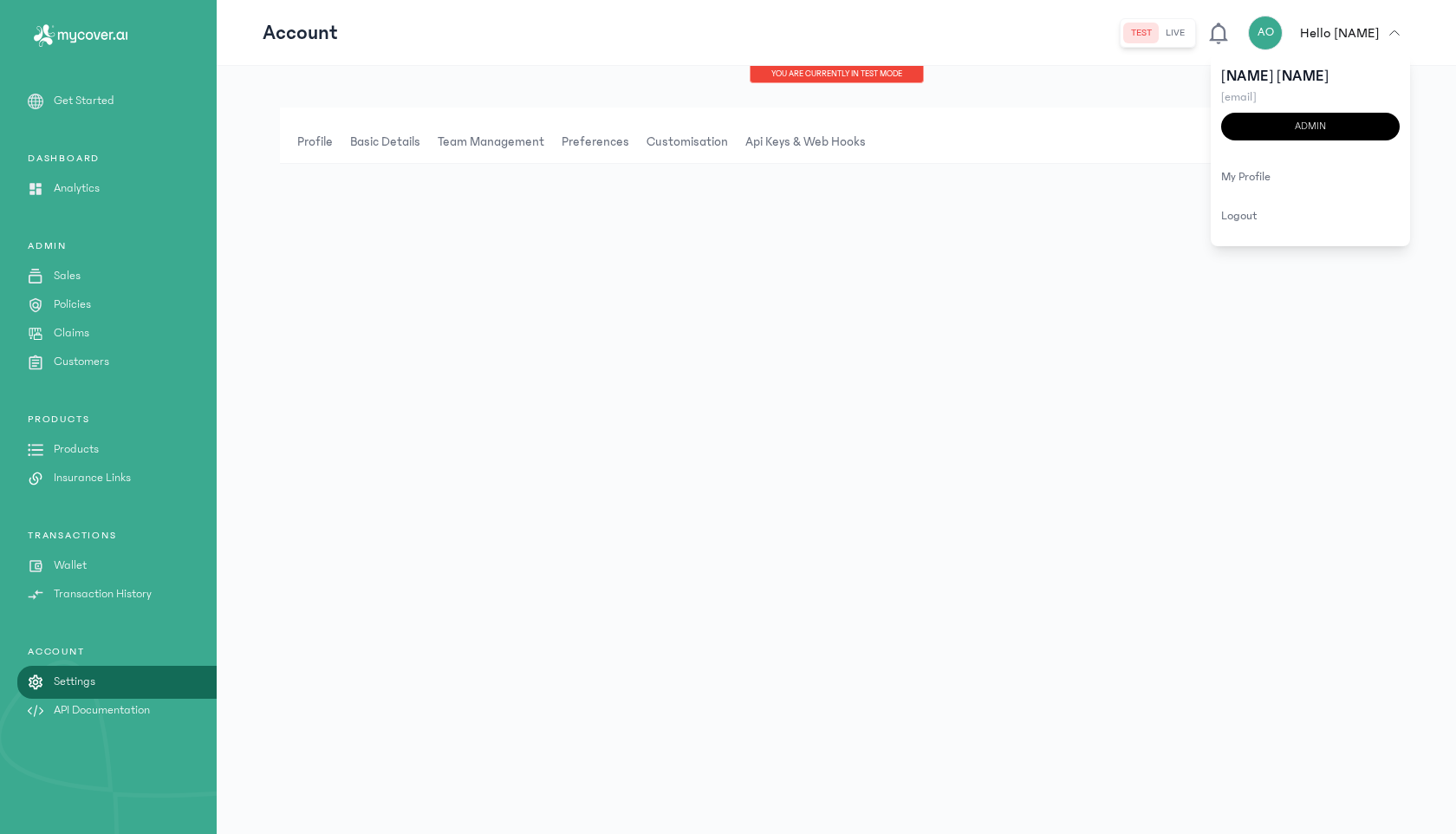 click on "Settings" at bounding box center (75, 681) 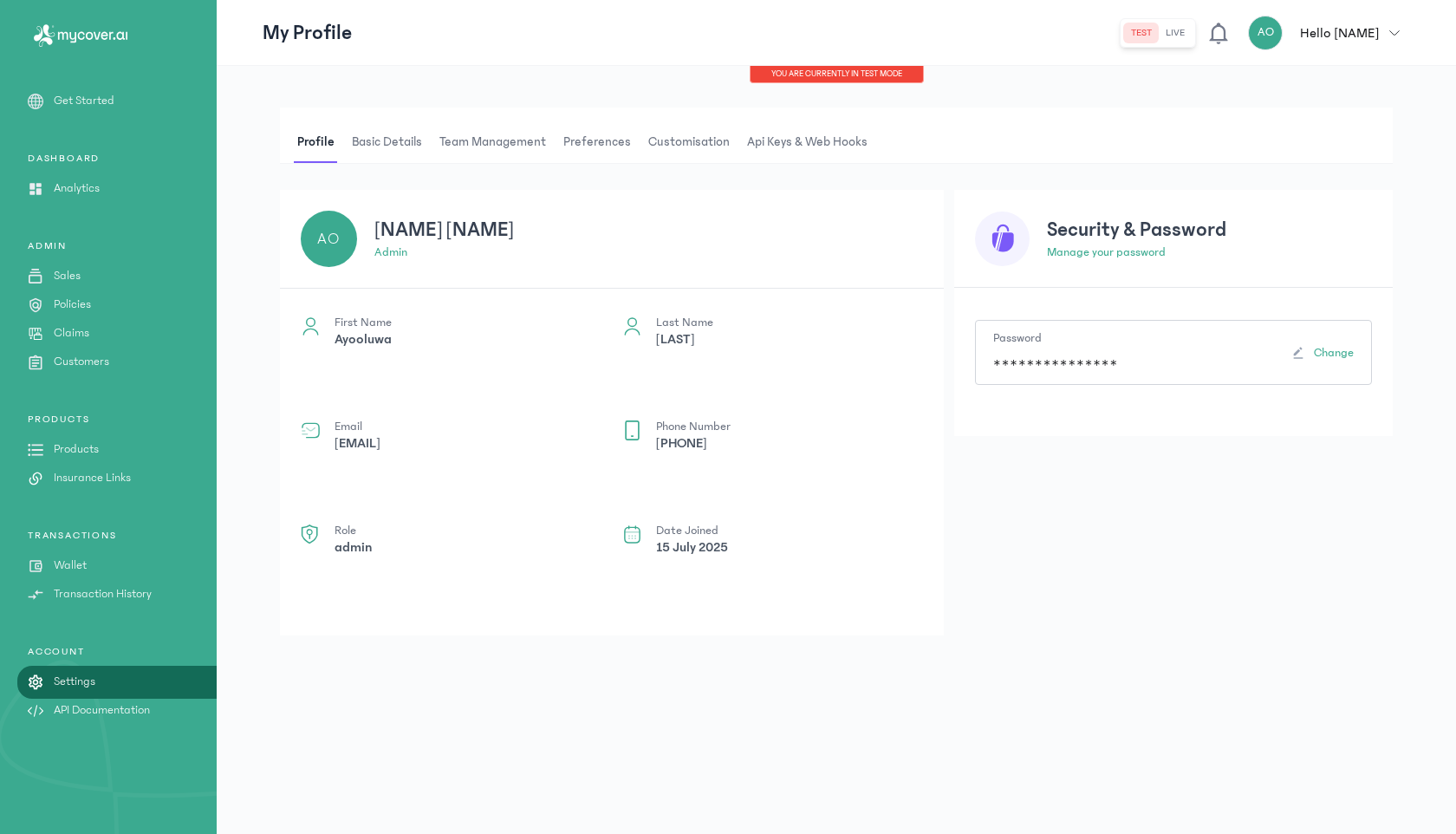 click on "Team Management" at bounding box center (492, 142) 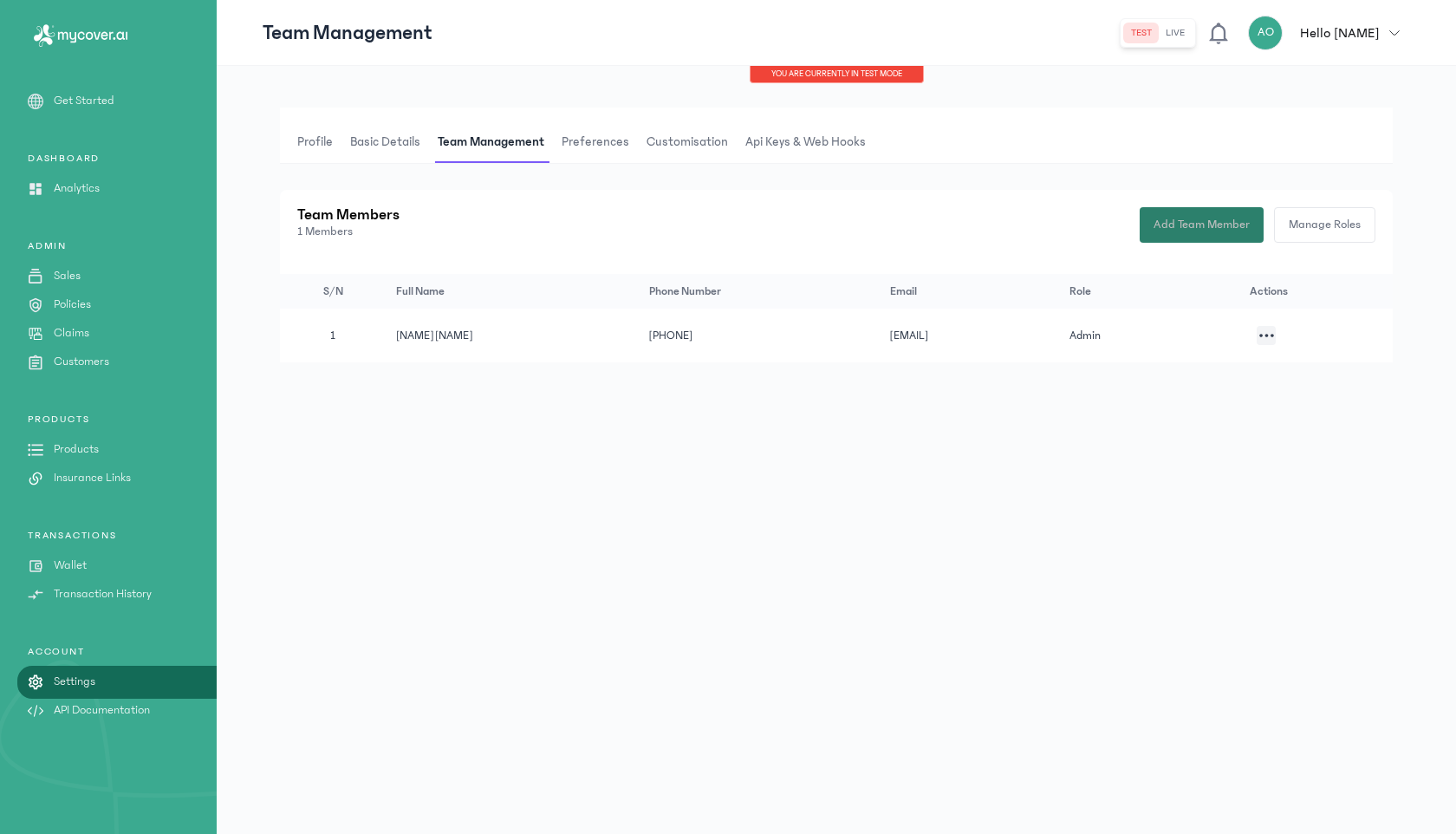 click on "Add Team Member" at bounding box center (1201, 225) 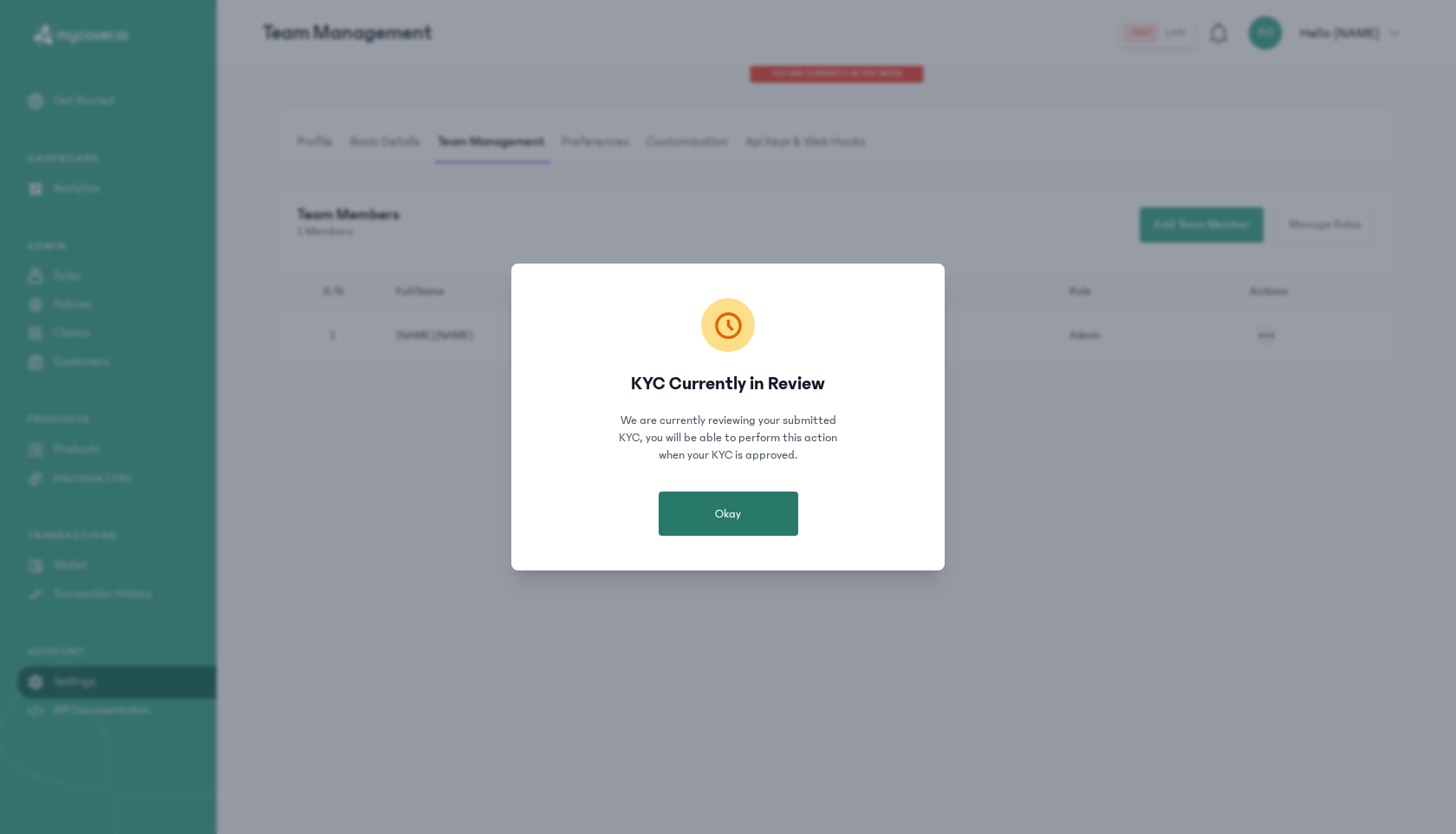 click on "Okay" 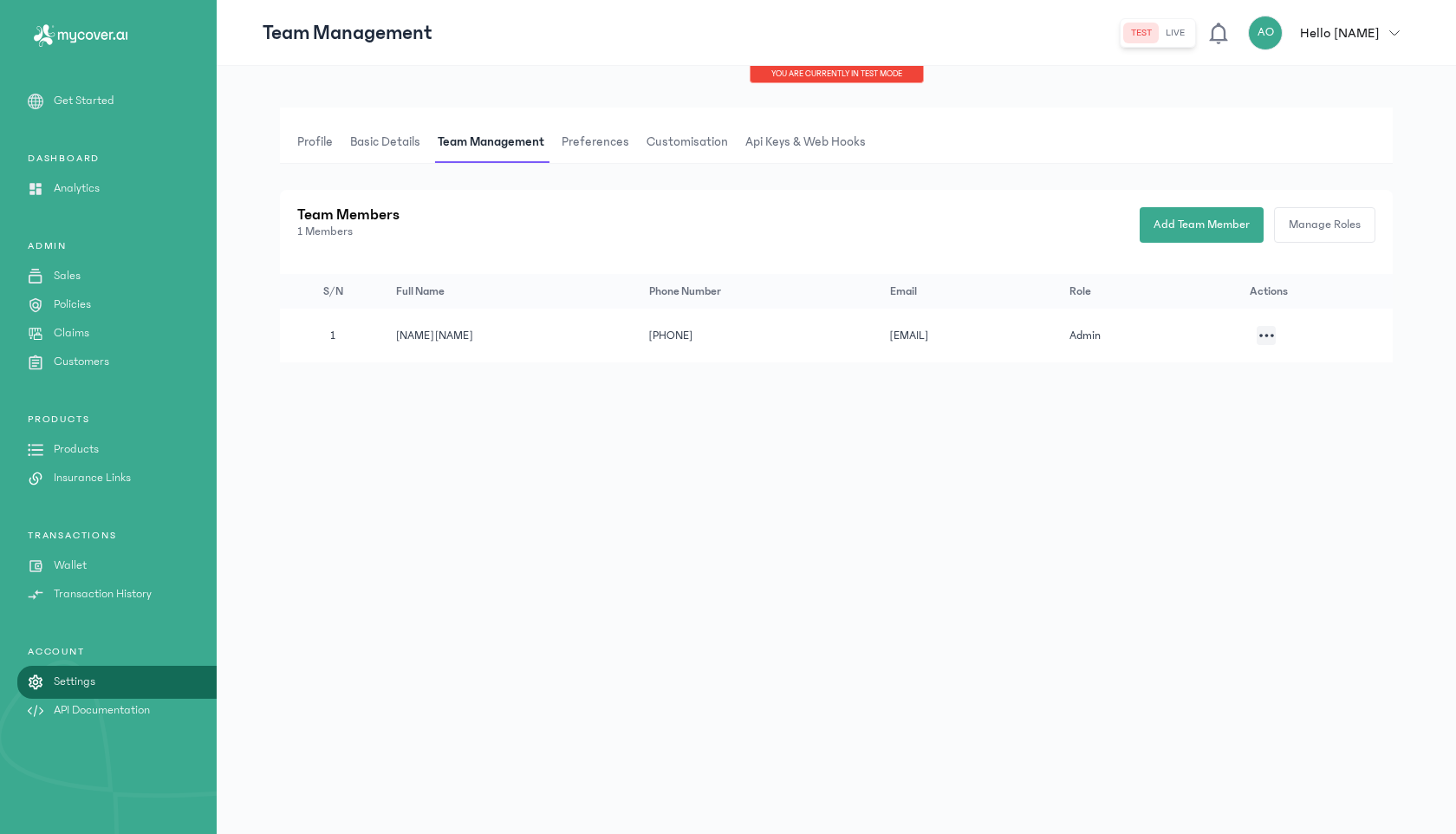 click on "[INITIALS] Hello [NAME]" at bounding box center (1329, 33) 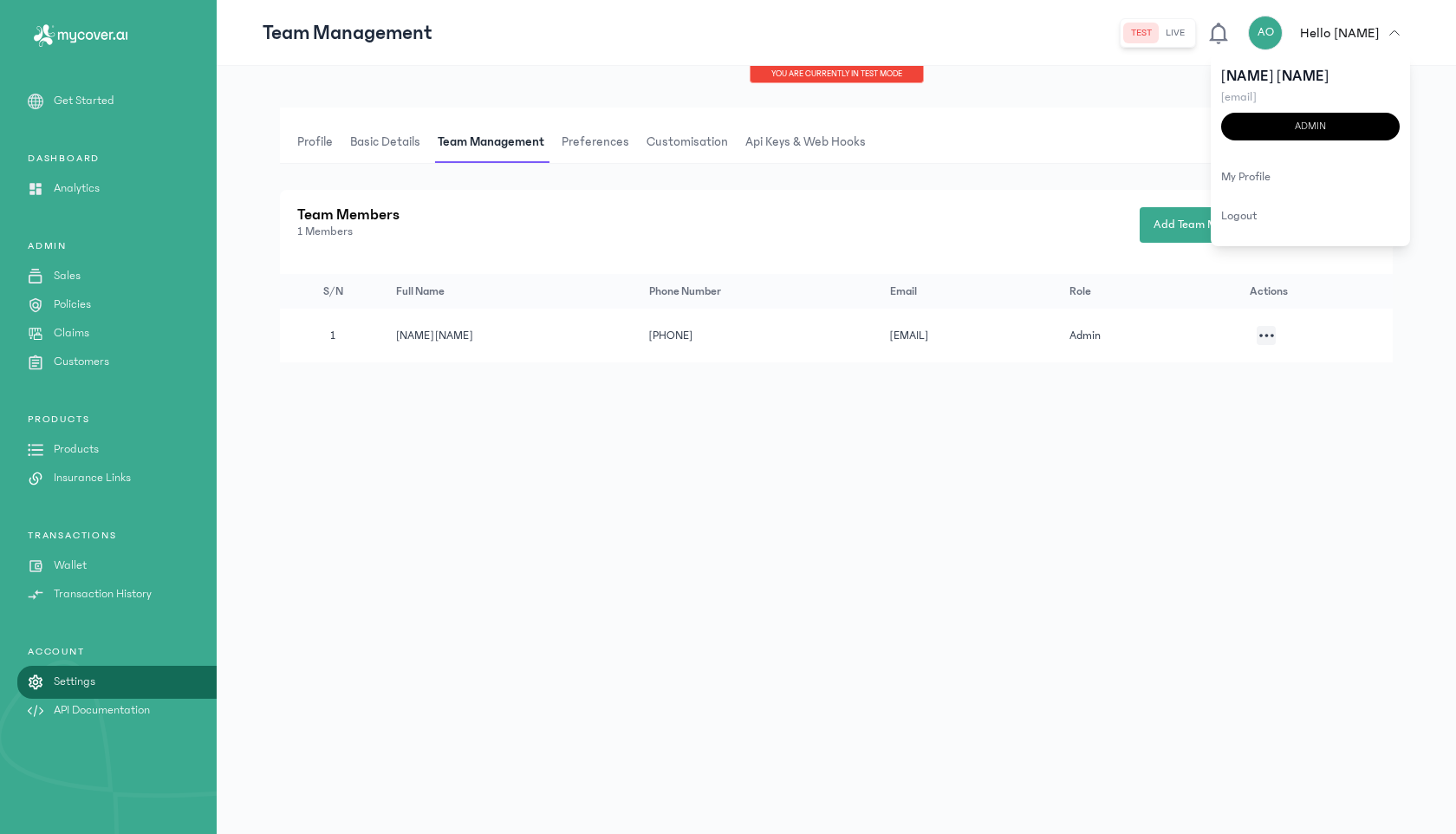 click on "Settings" at bounding box center (75, 681) 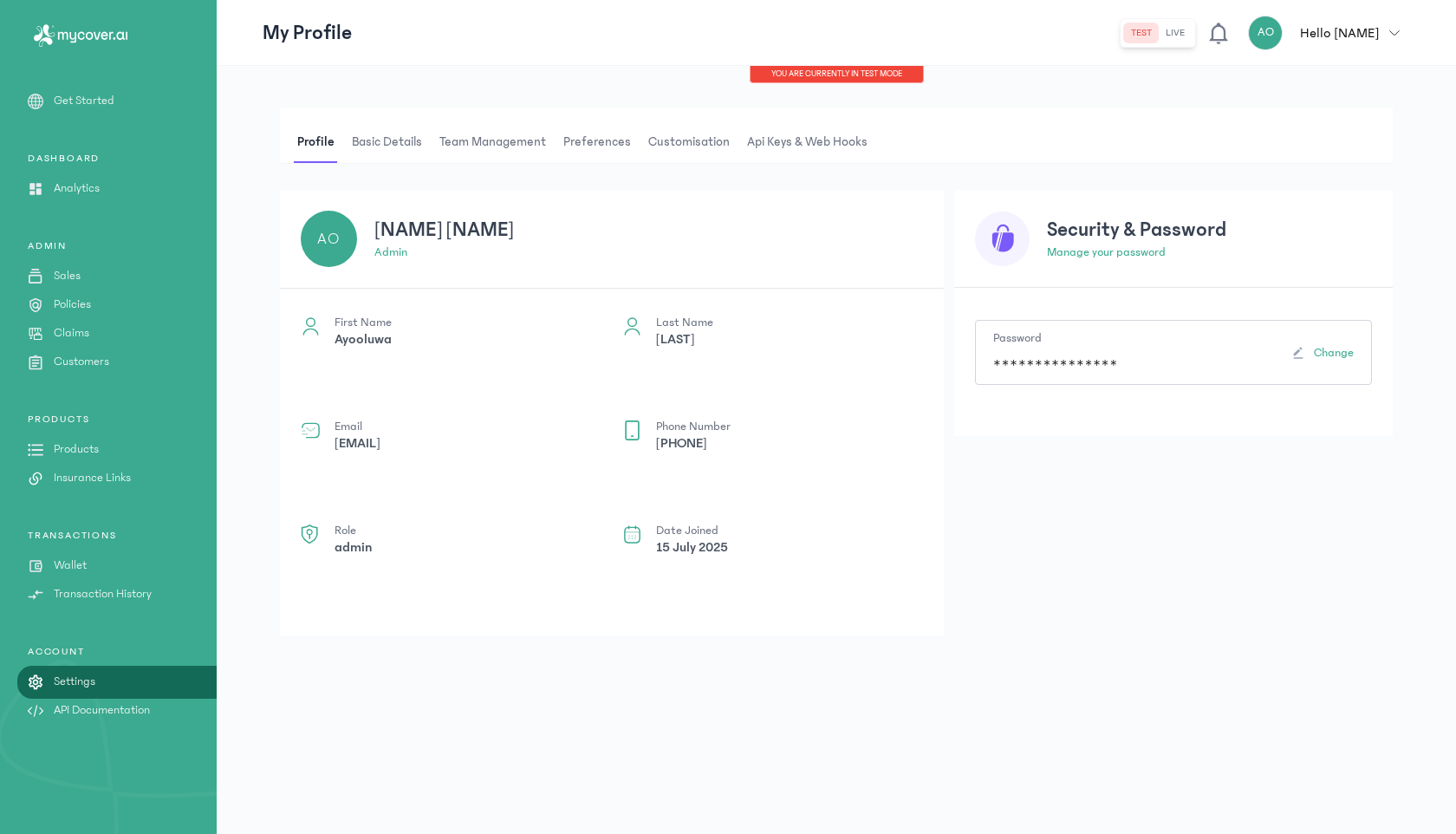 click on "Basic details" at bounding box center [387, 142] 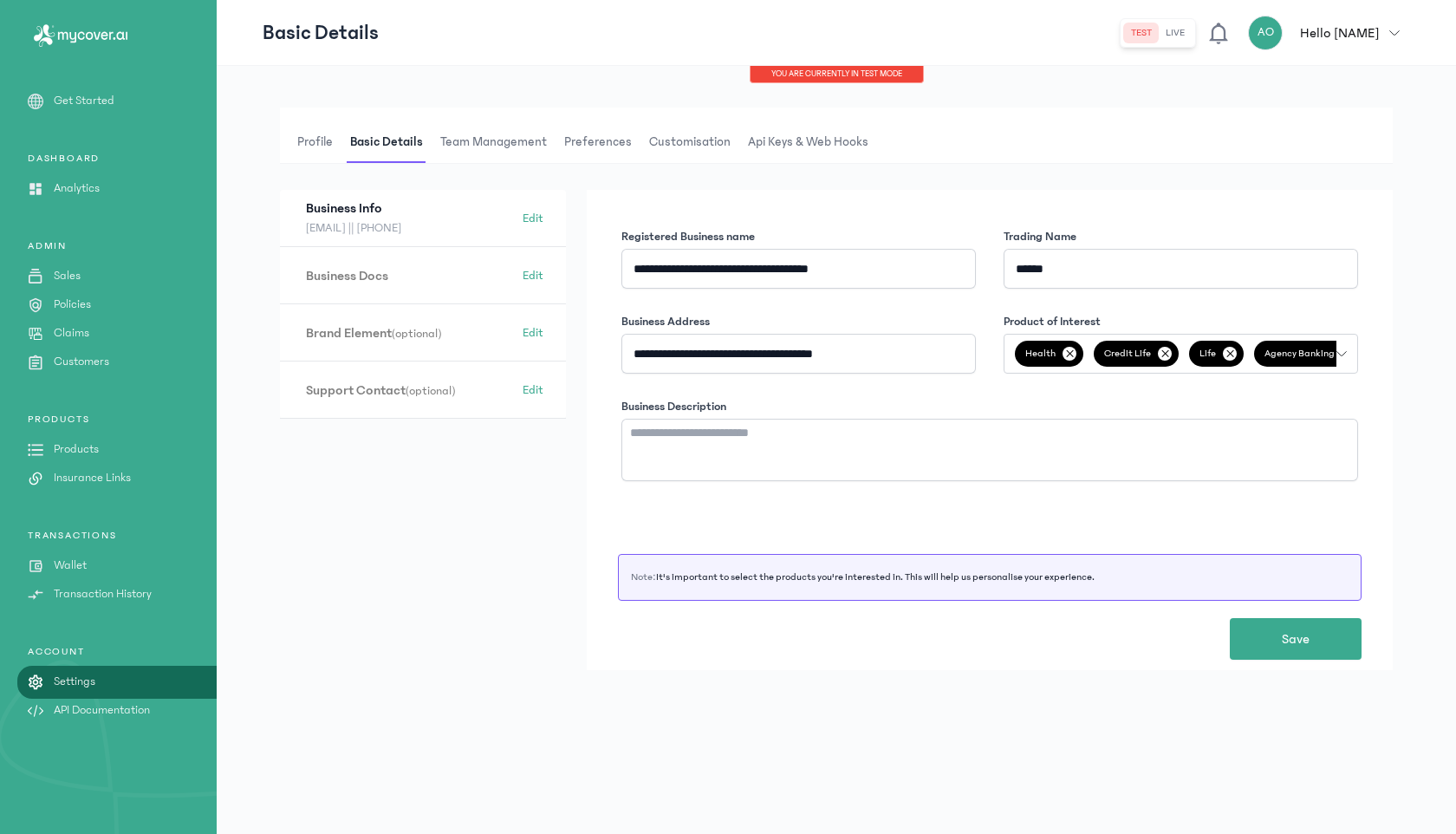 click on "Team Management" at bounding box center (493, 142) 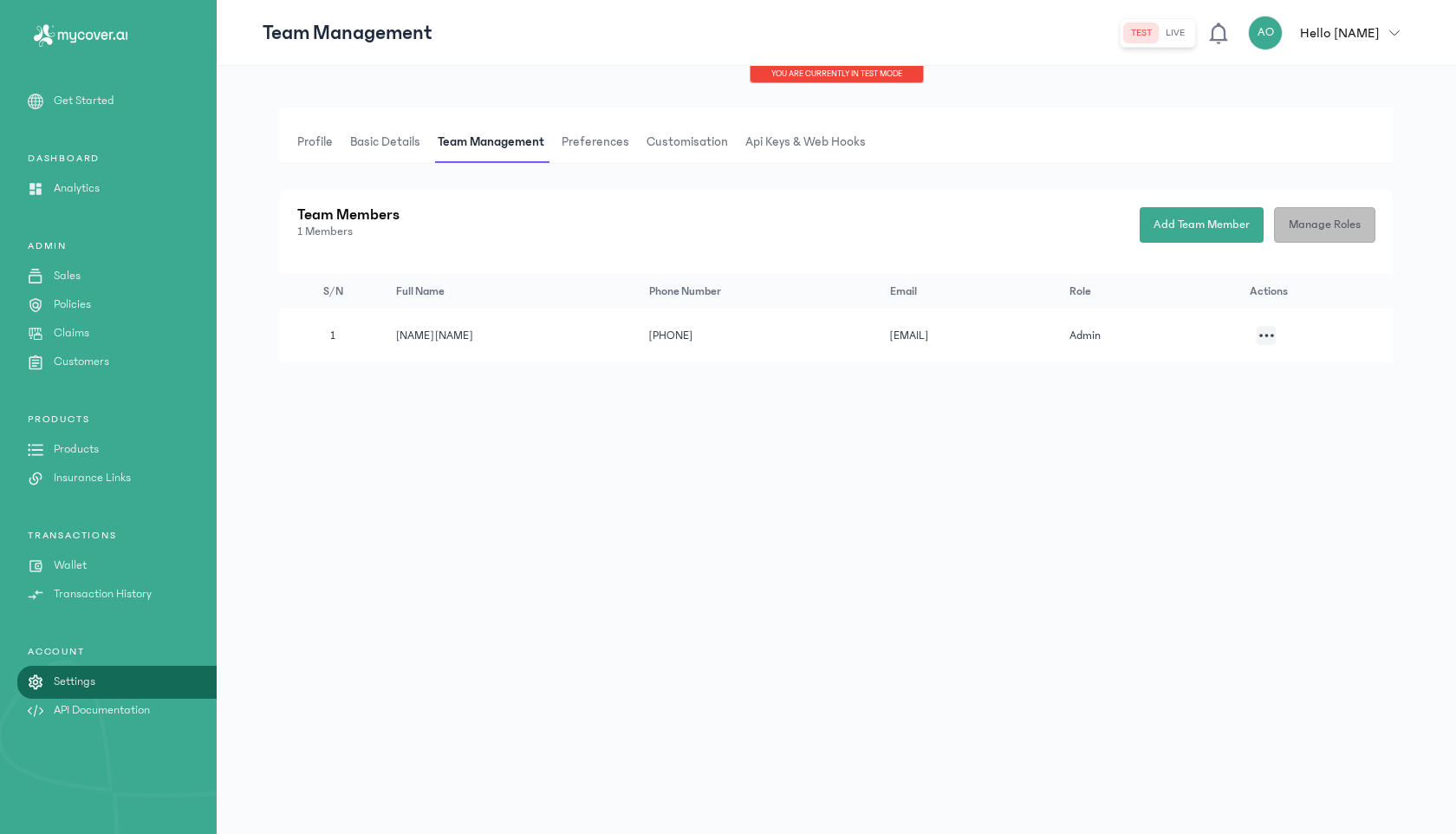click on "Manage Roles" at bounding box center [1324, 225] 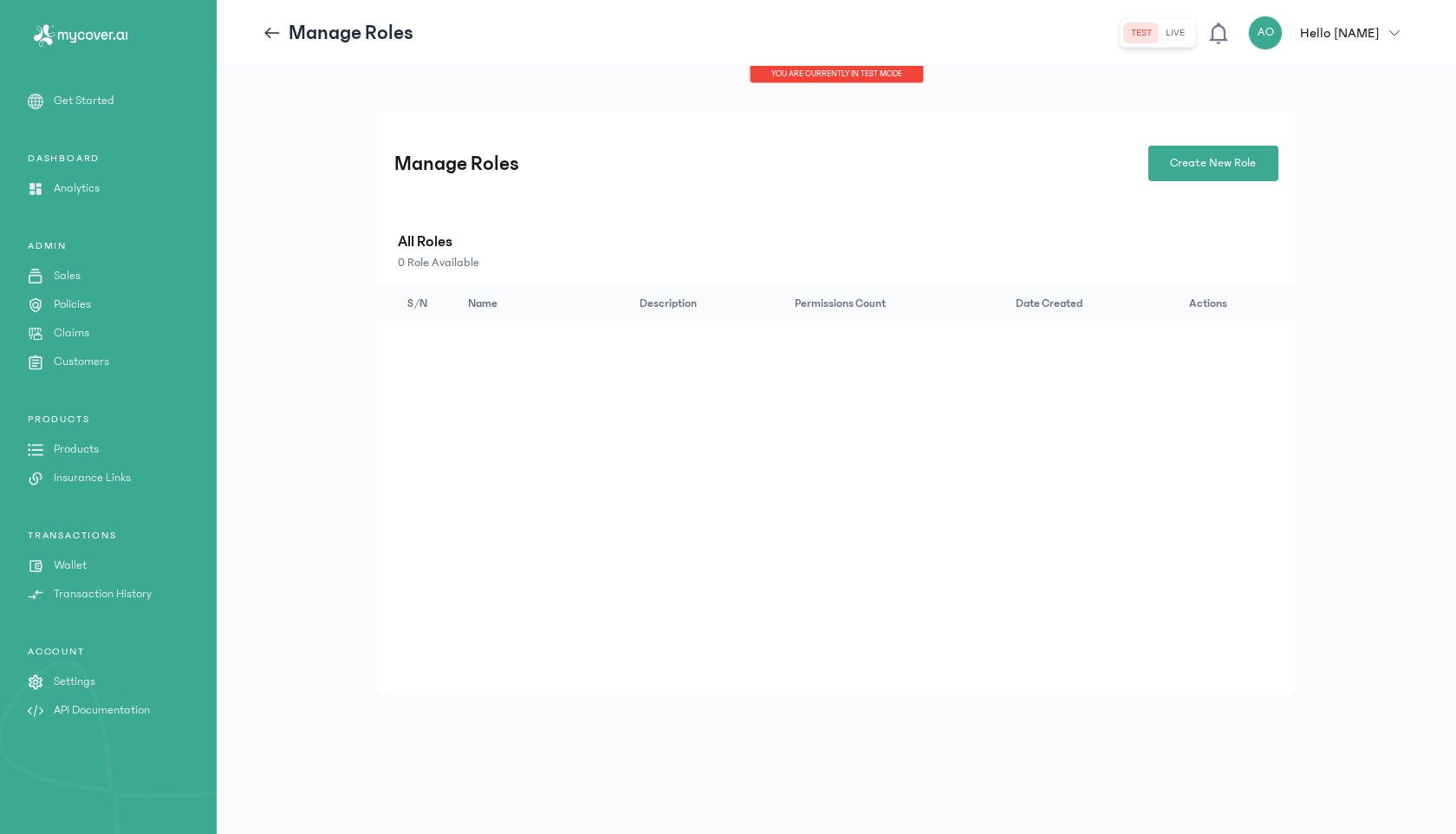 click on "Manage Roles" at bounding box center [351, 33] 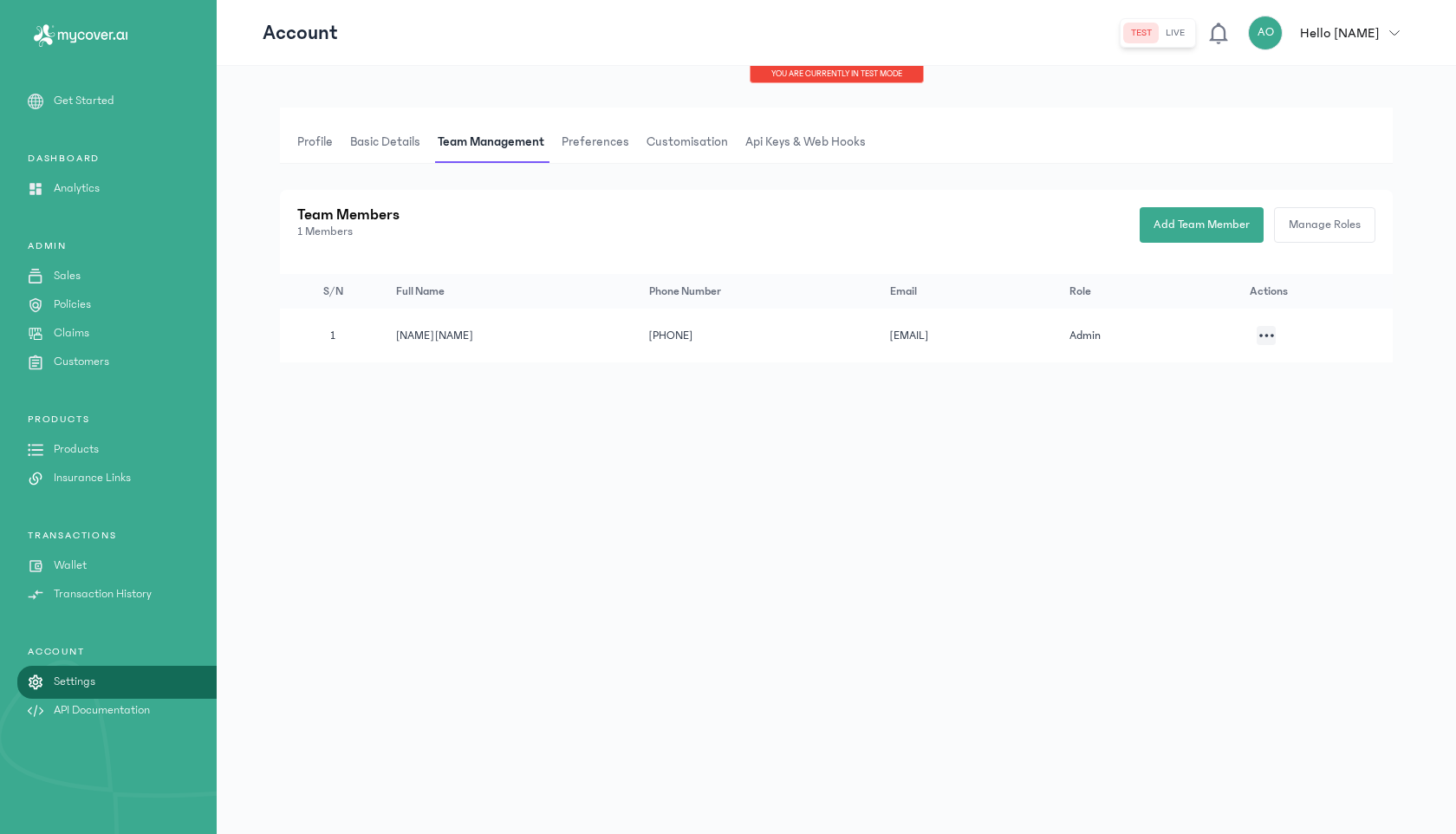 click 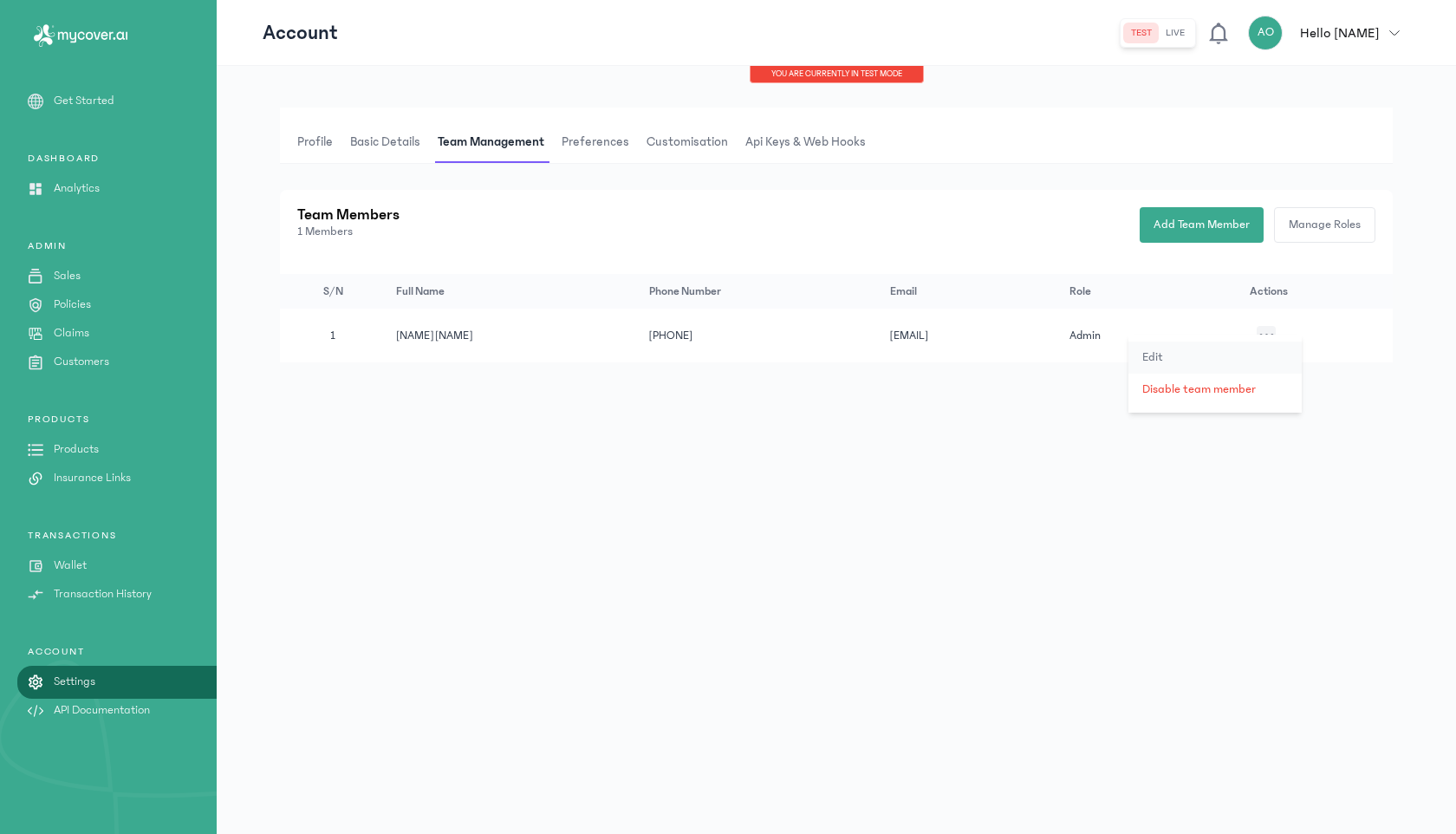 click on "Edit" 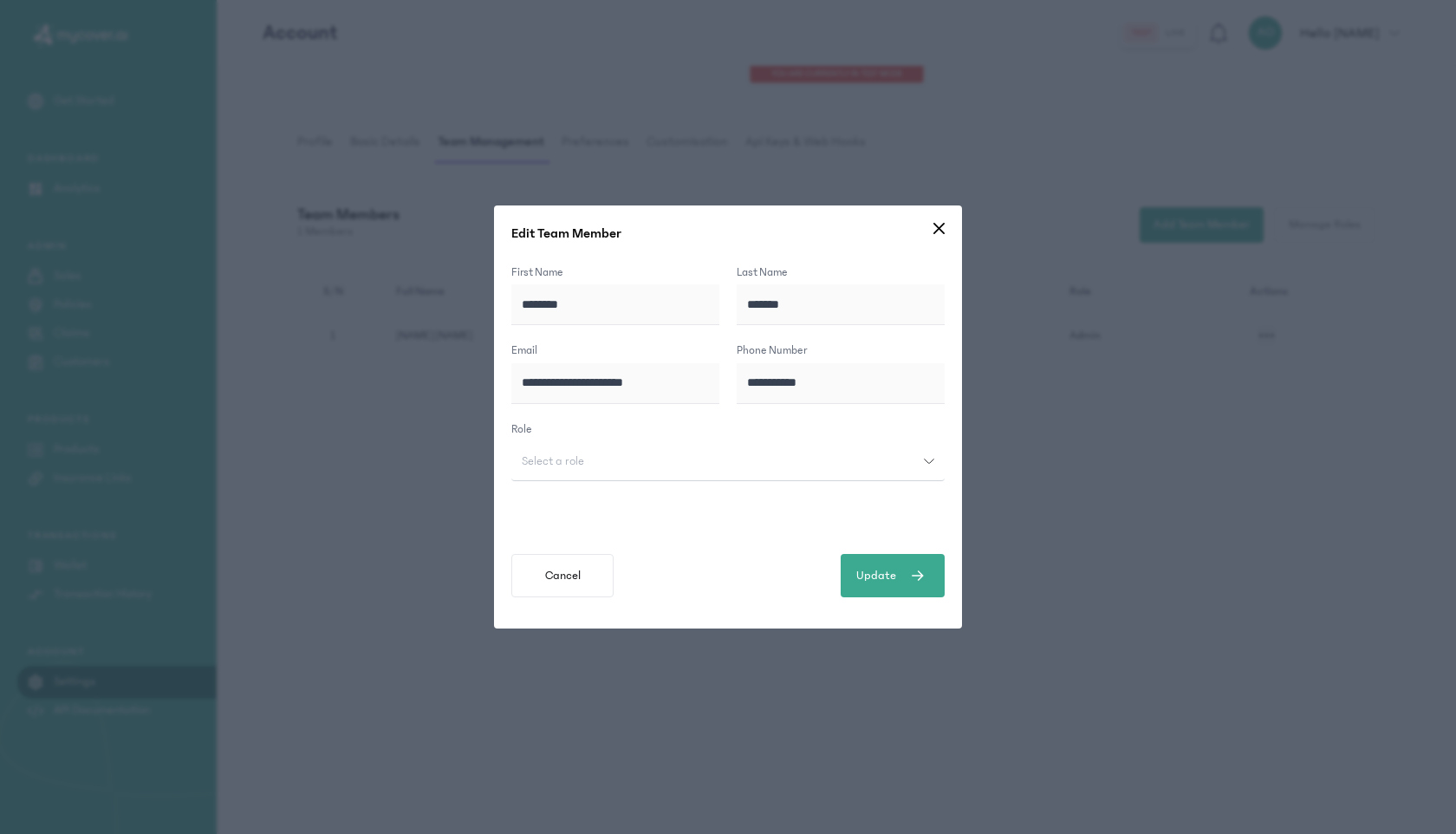 click on "Select a role" at bounding box center [718, 461] 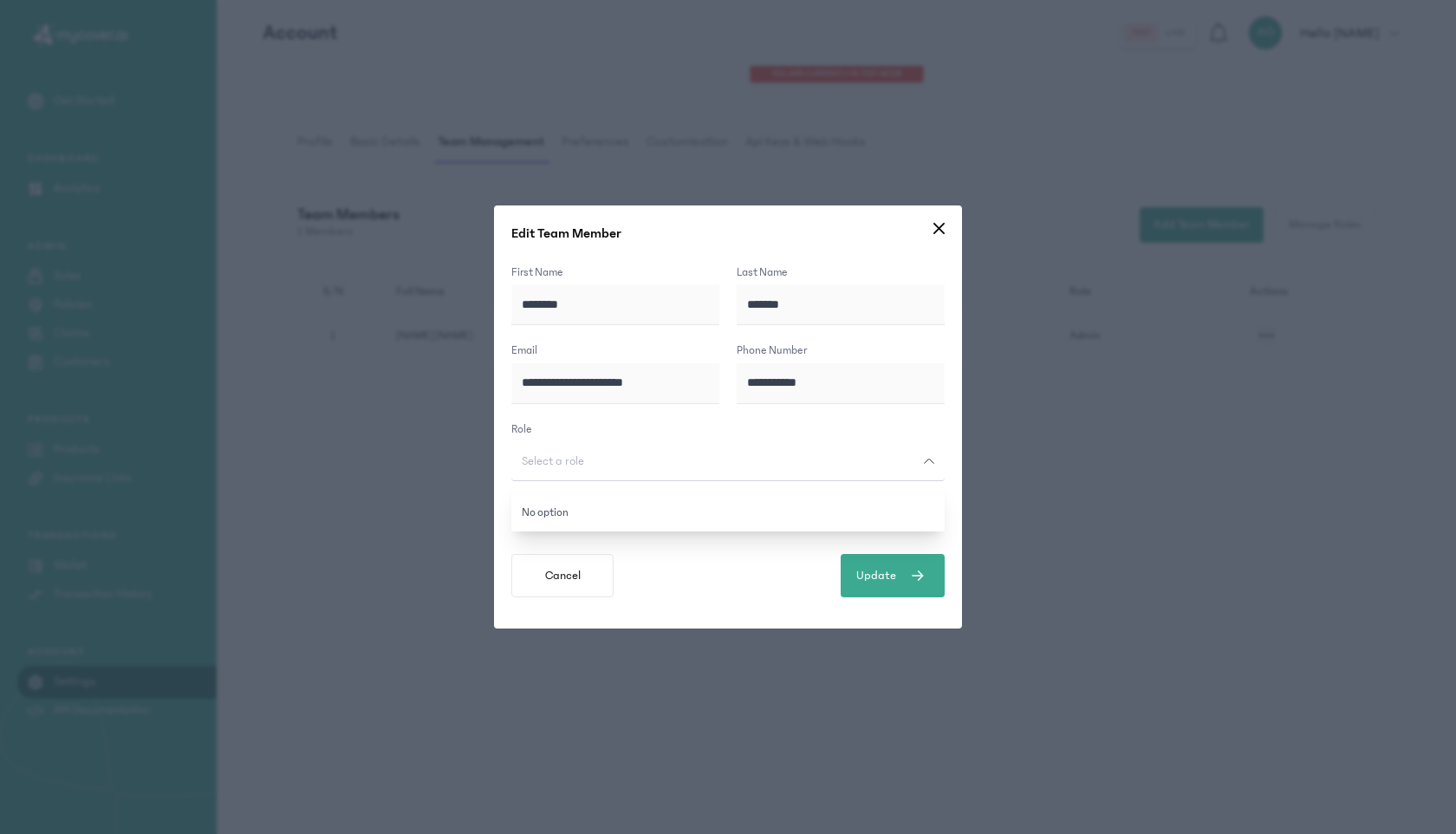 click on "**********" 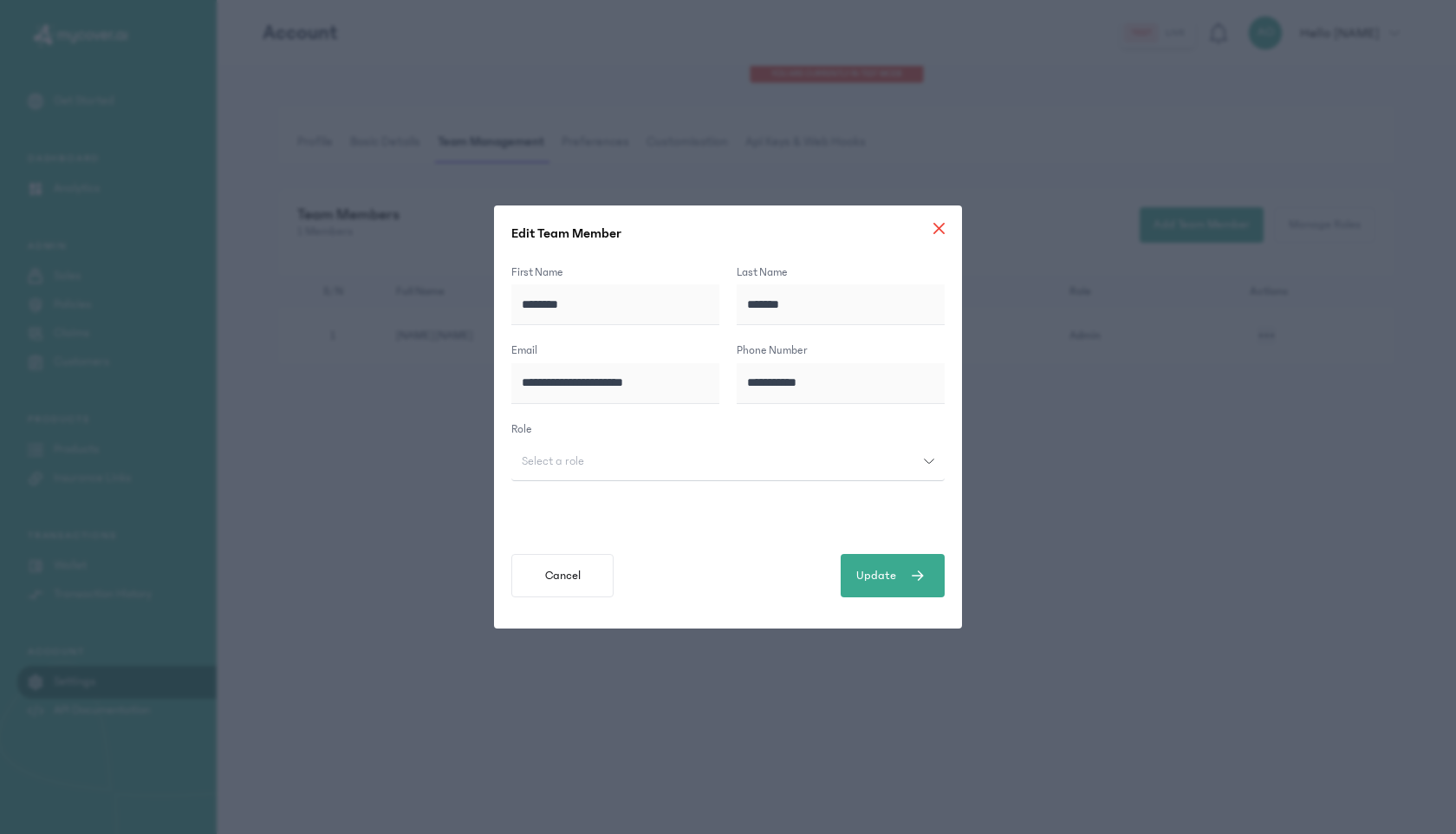 click 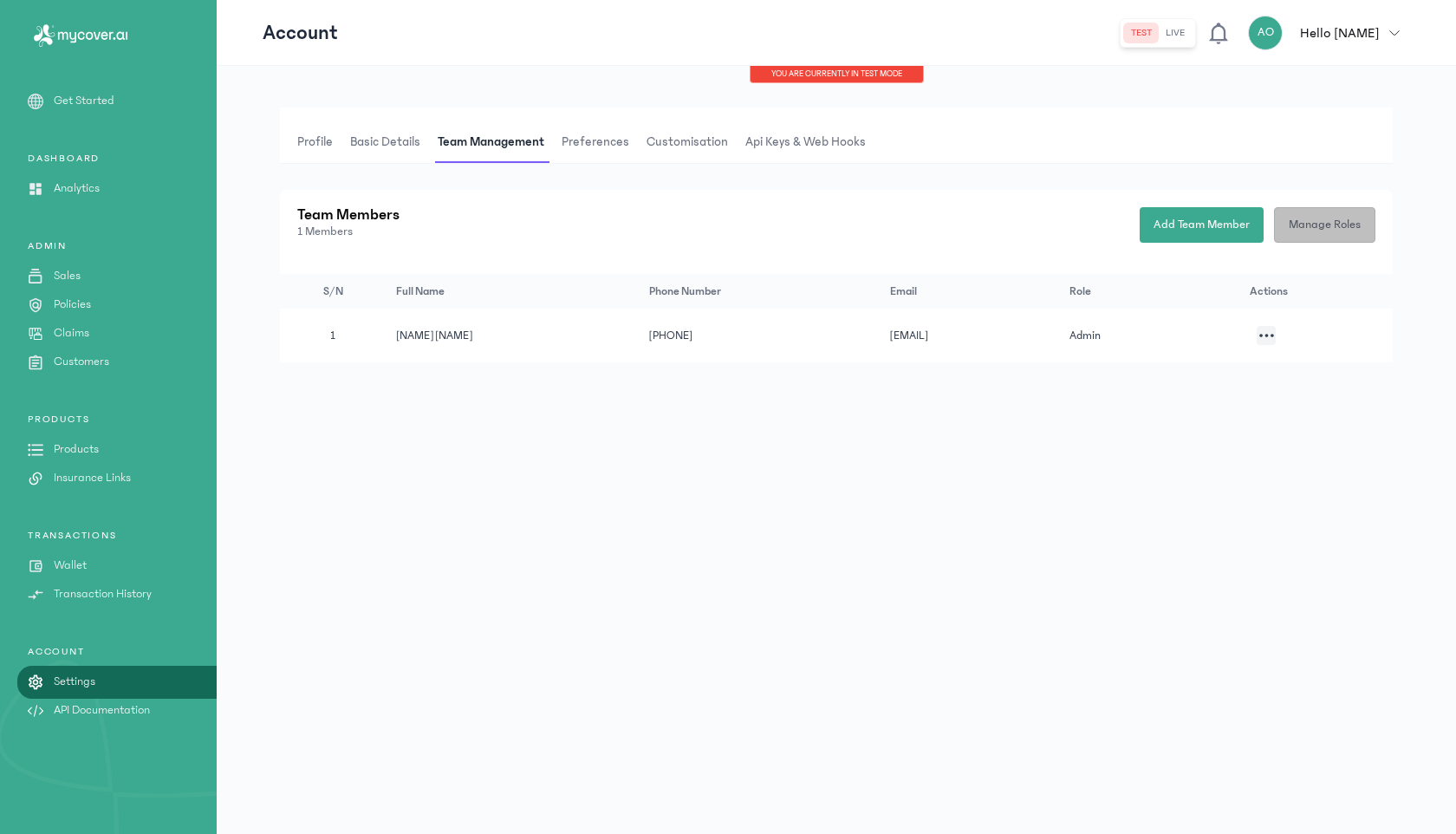 click on "Manage Roles" at bounding box center [1324, 225] 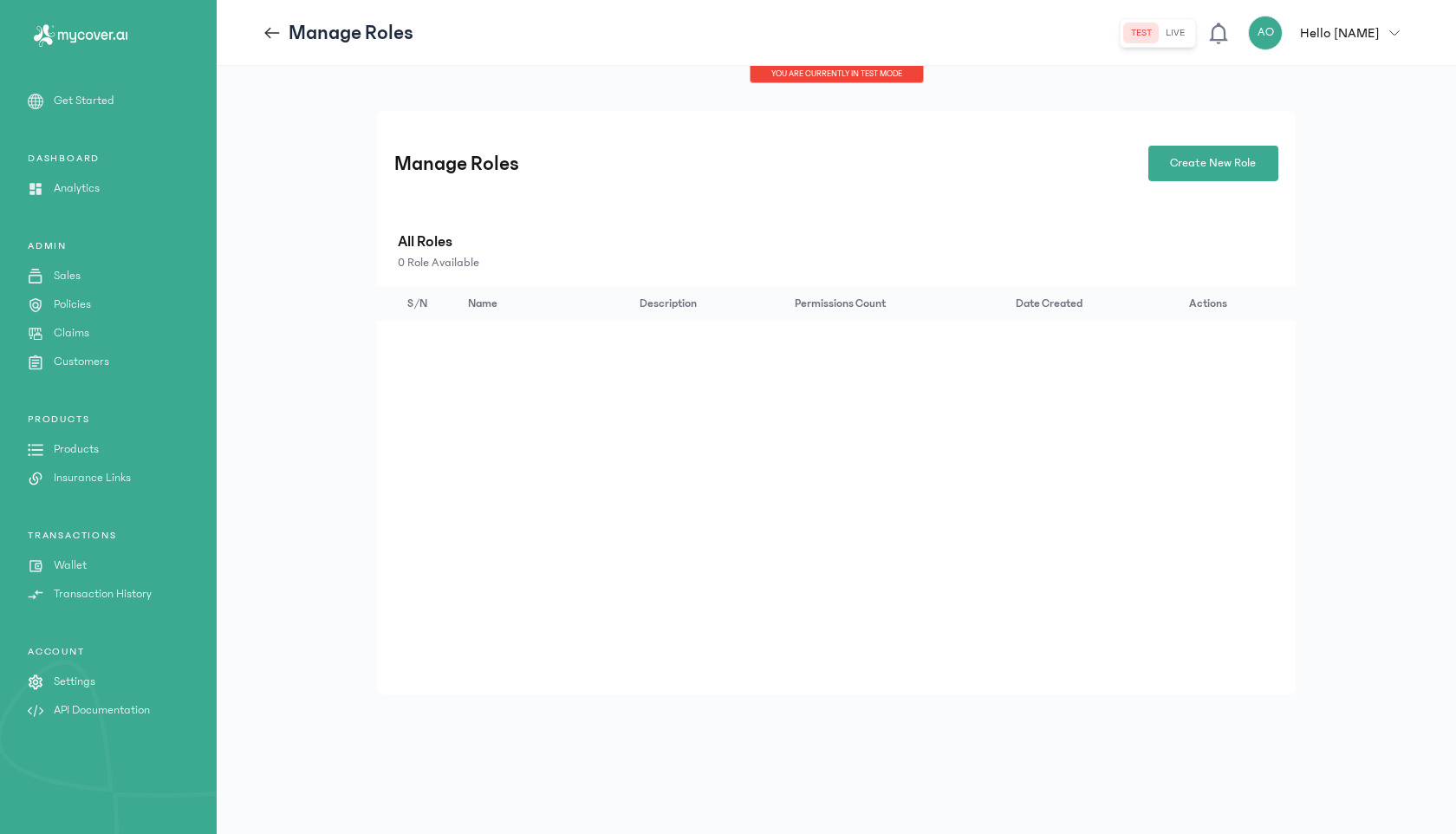 click 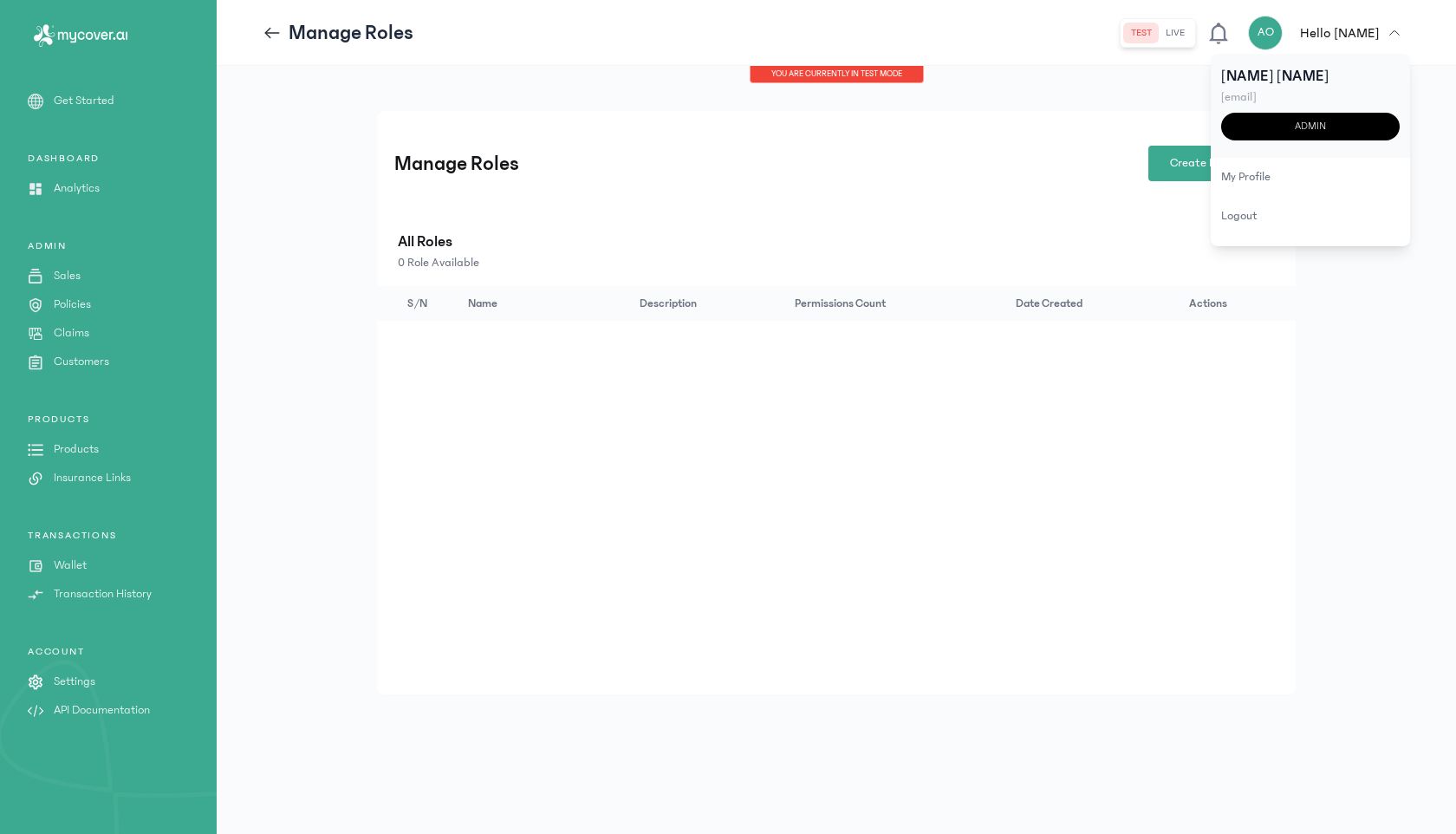 click on "admin" 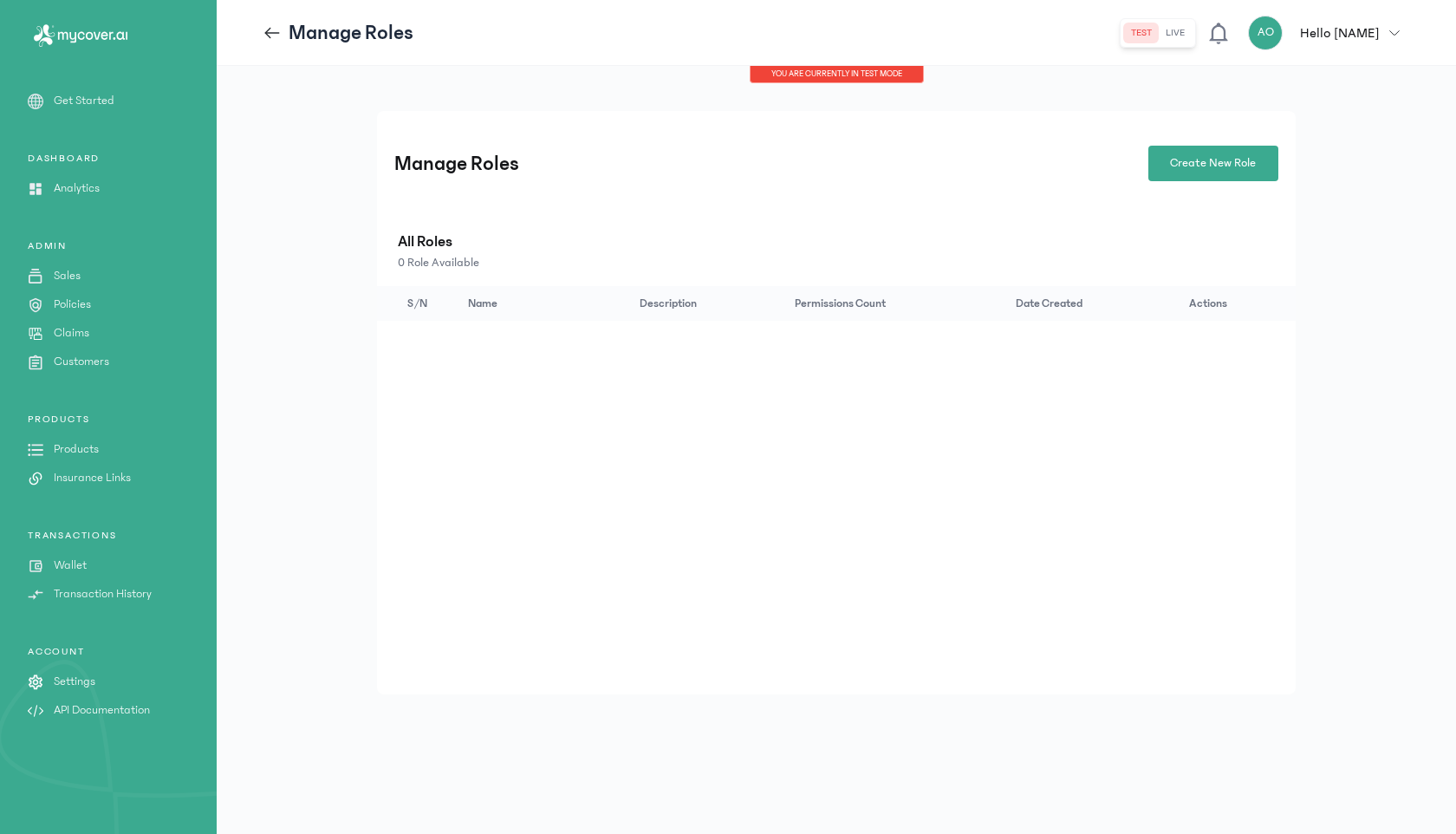 click on "AO" at bounding box center [1265, 33] 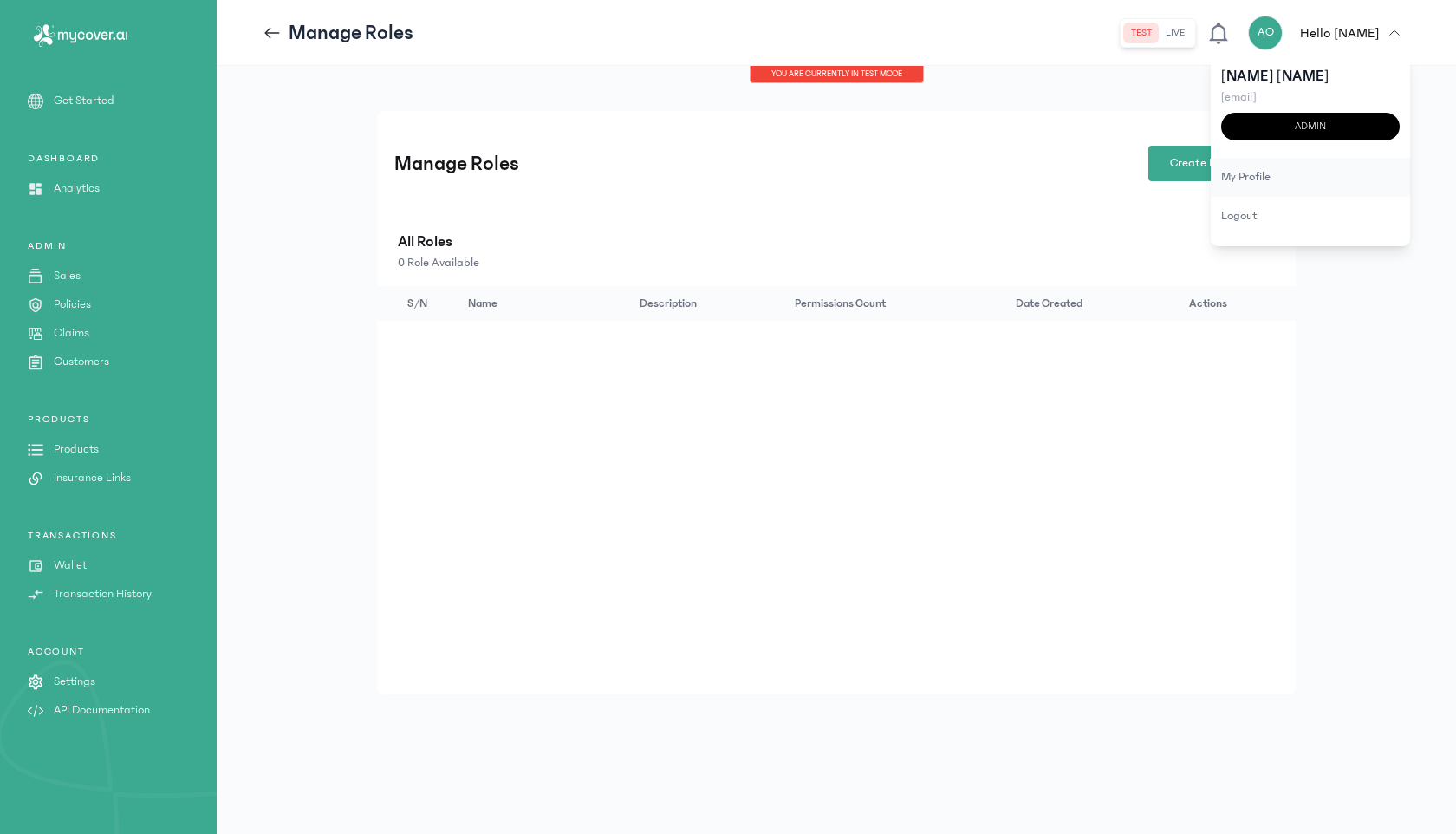 click on "my profile" 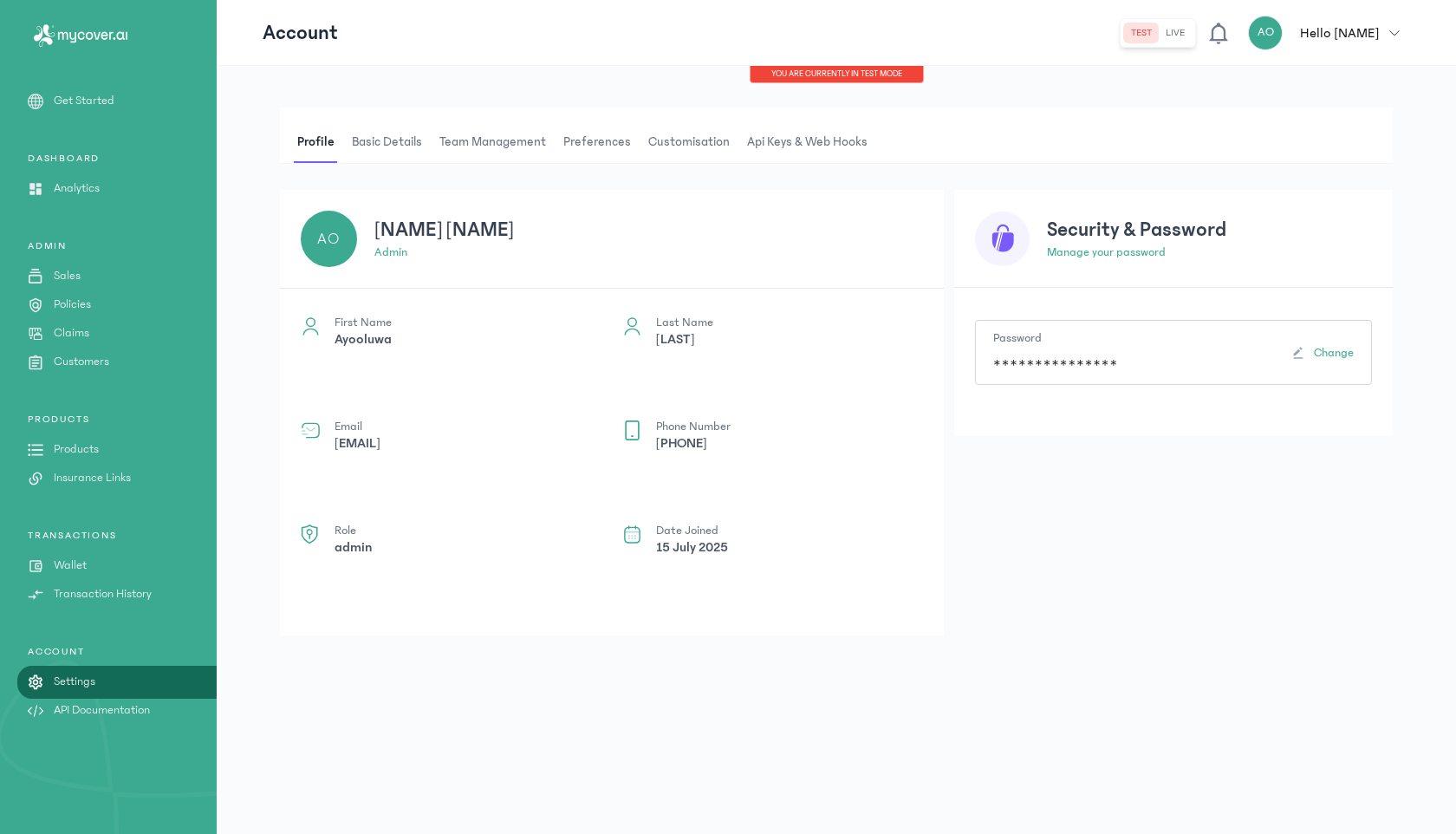 click on "**********" at bounding box center [1173, 352] 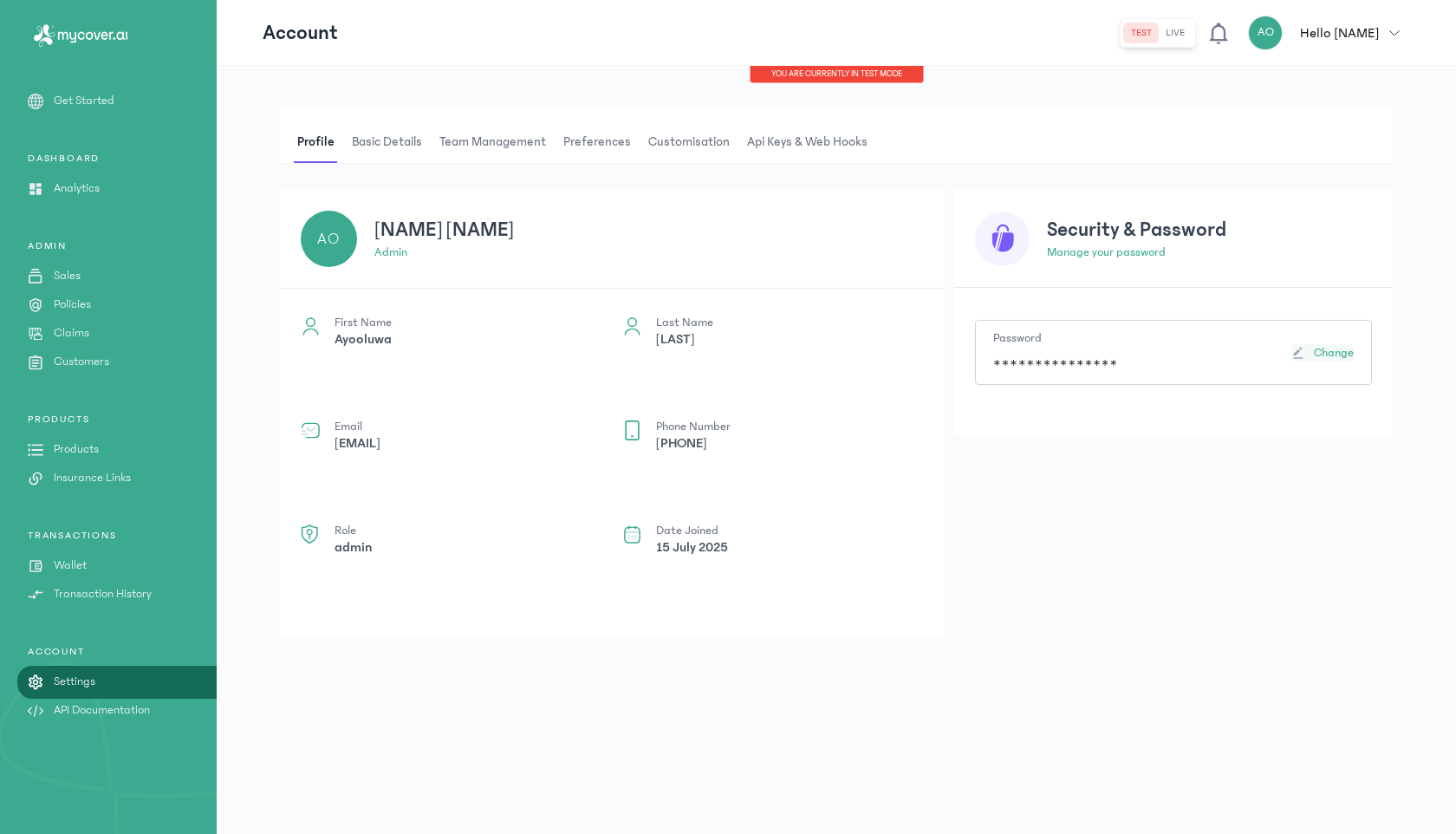click 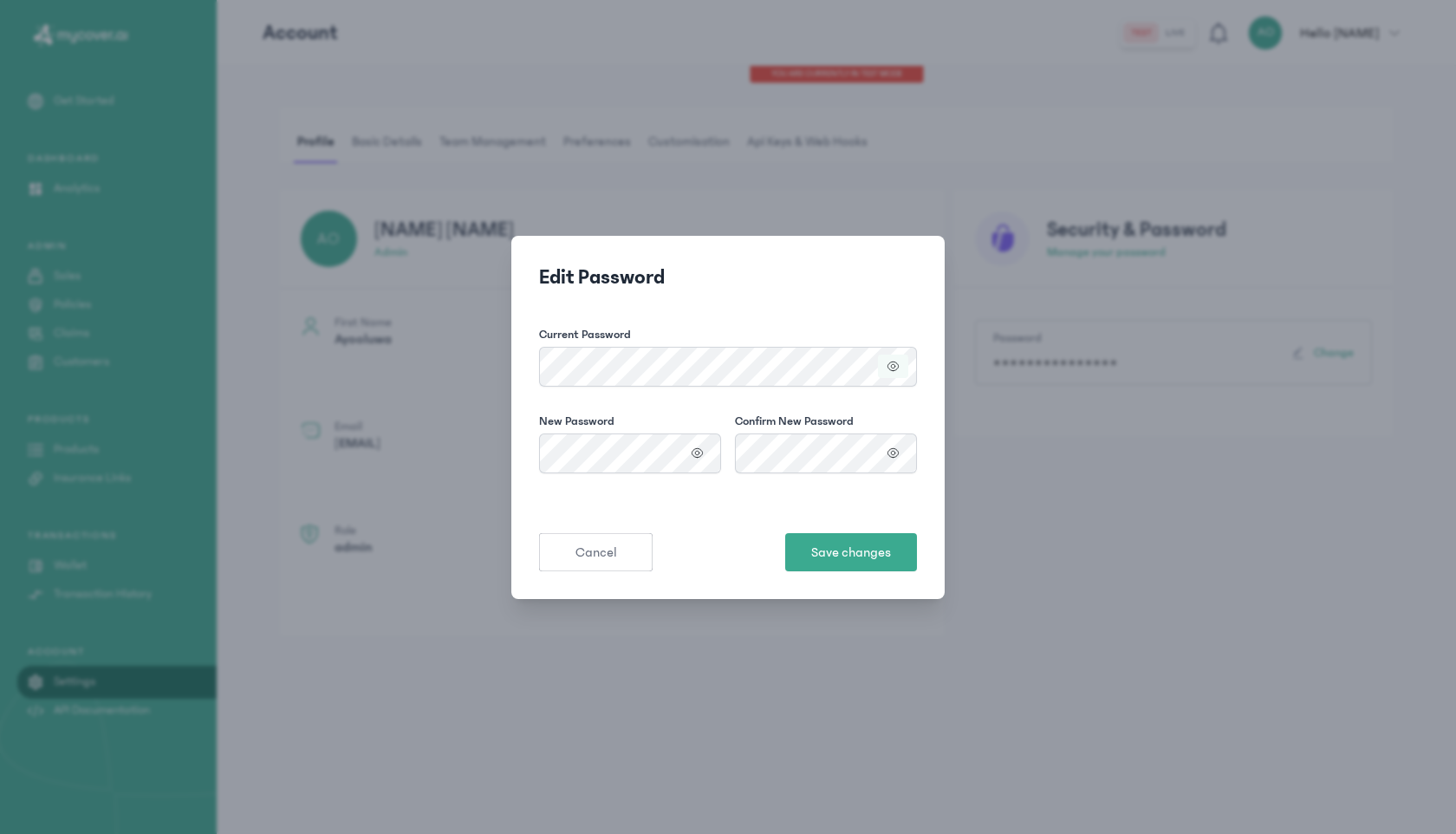 click 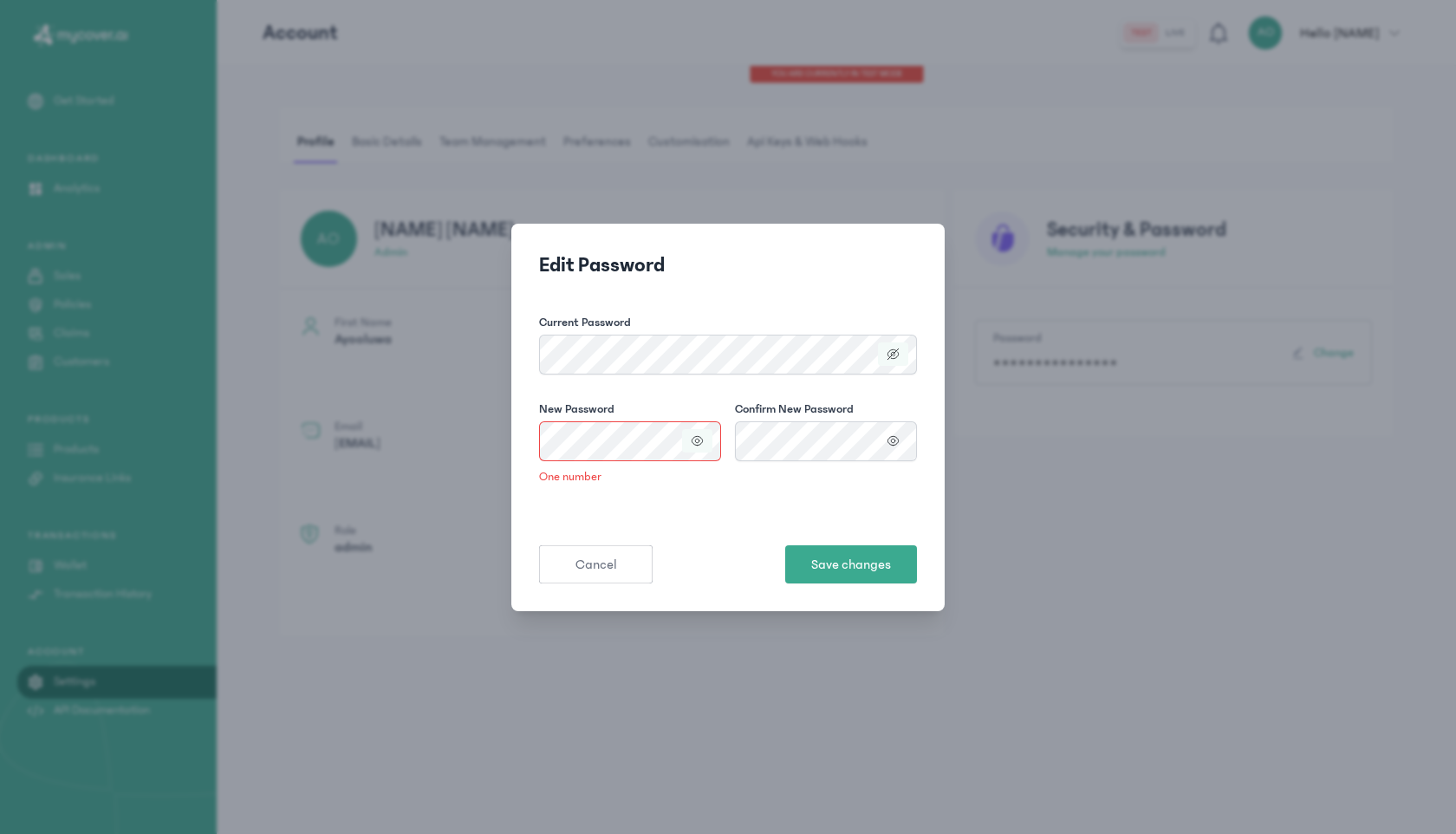 click 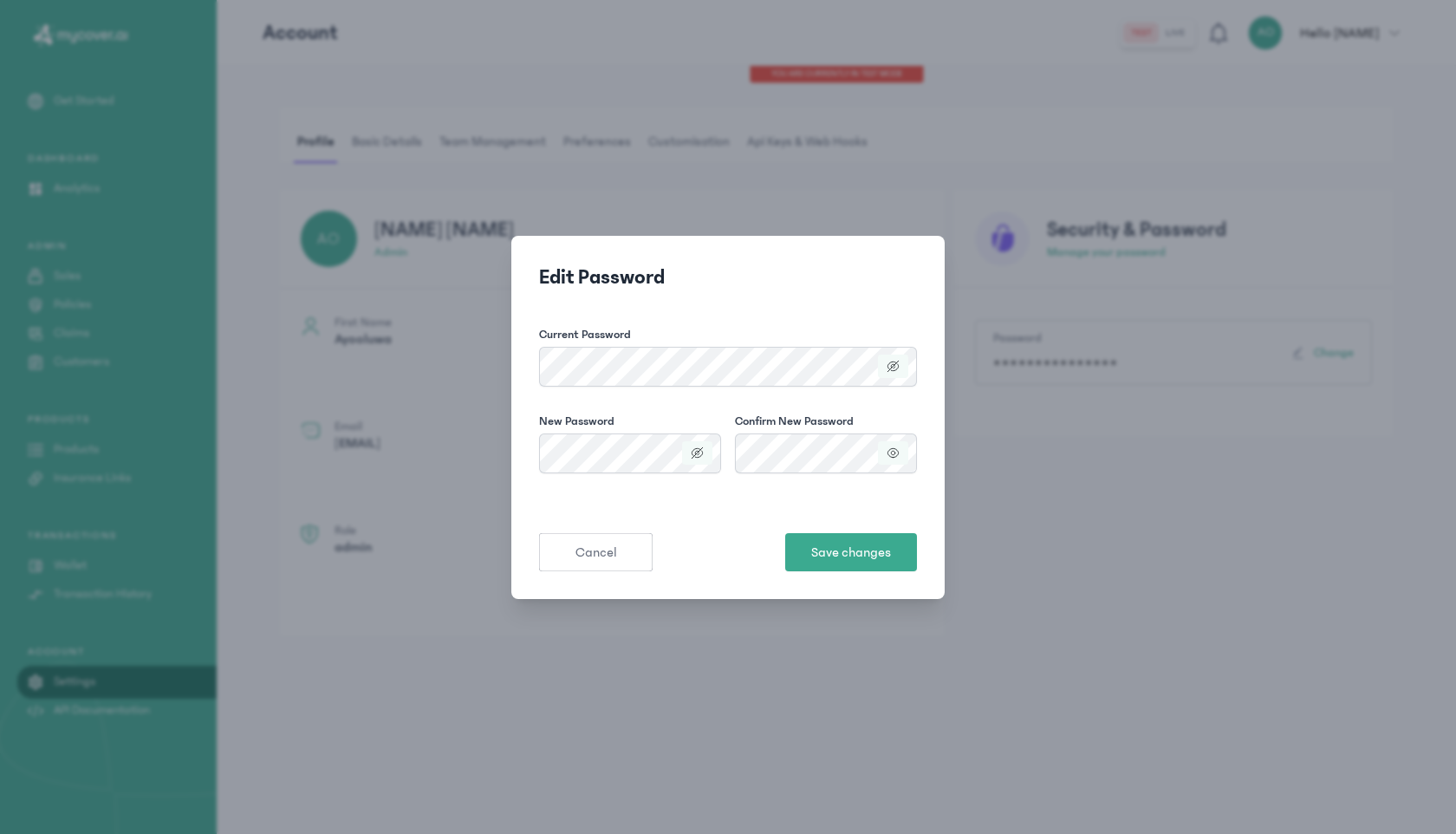 click 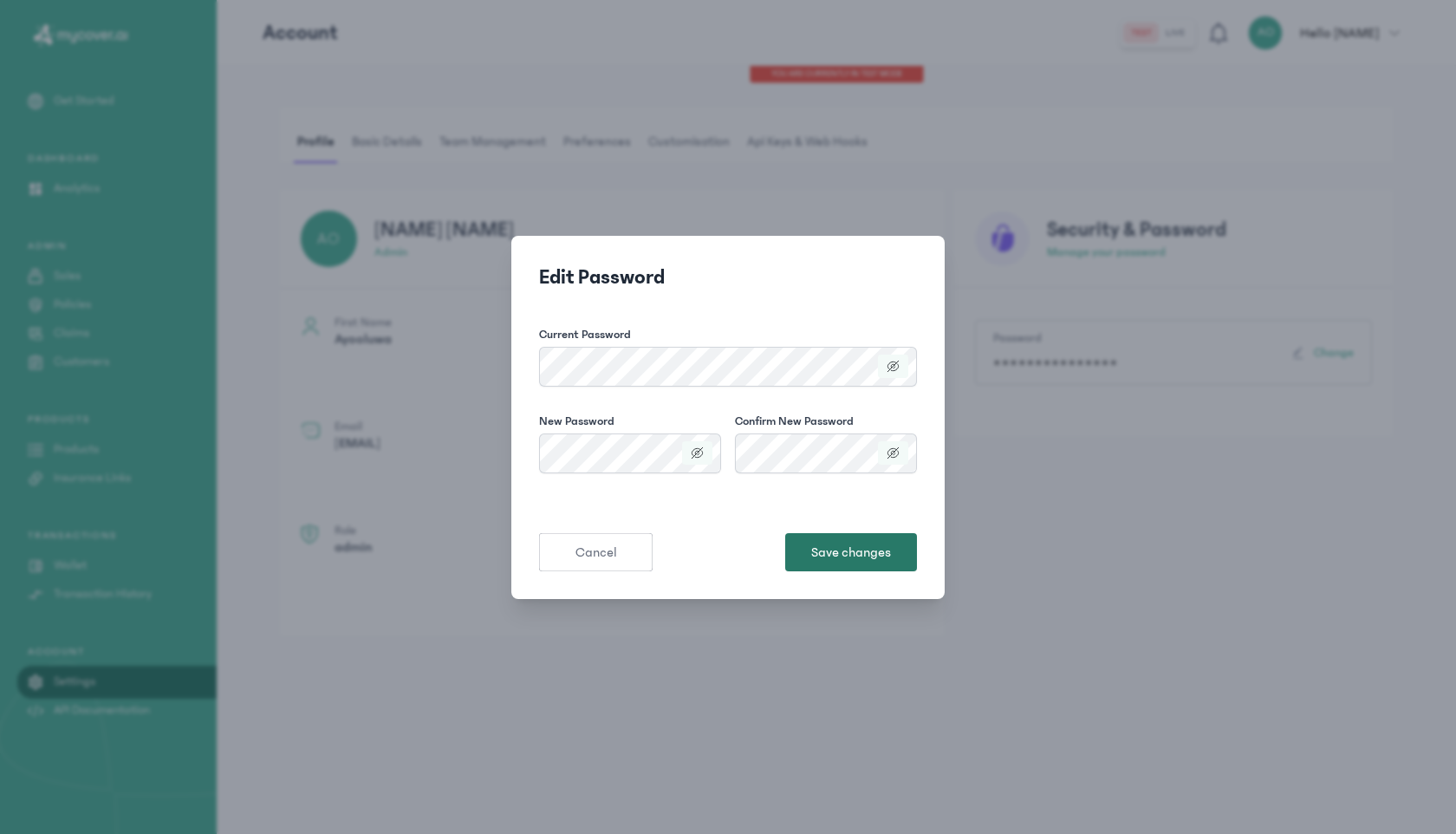 click on "Save changes" 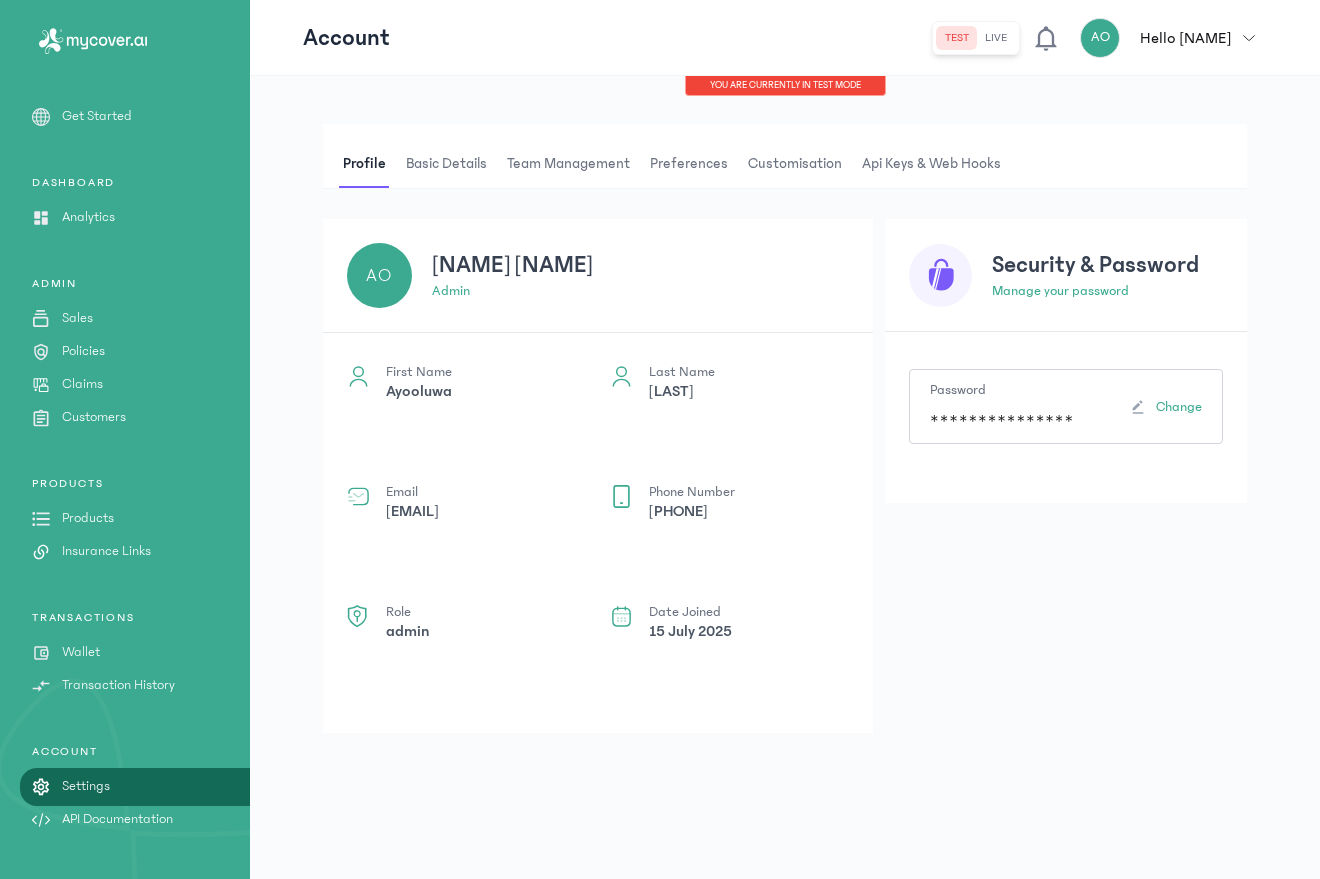 click on "[EMAIL]" at bounding box center (412, 511) 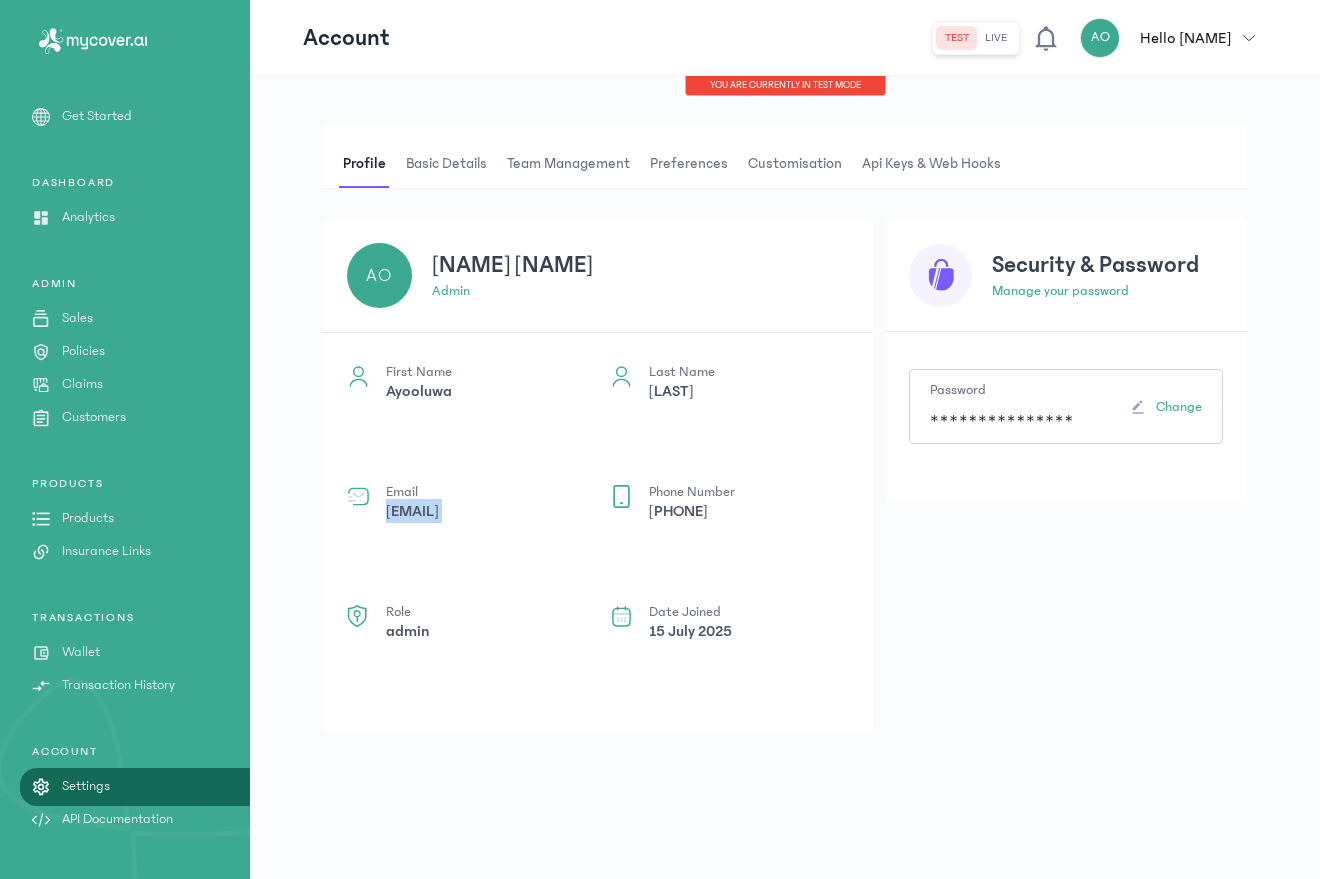copy on "[EMAIL]" 